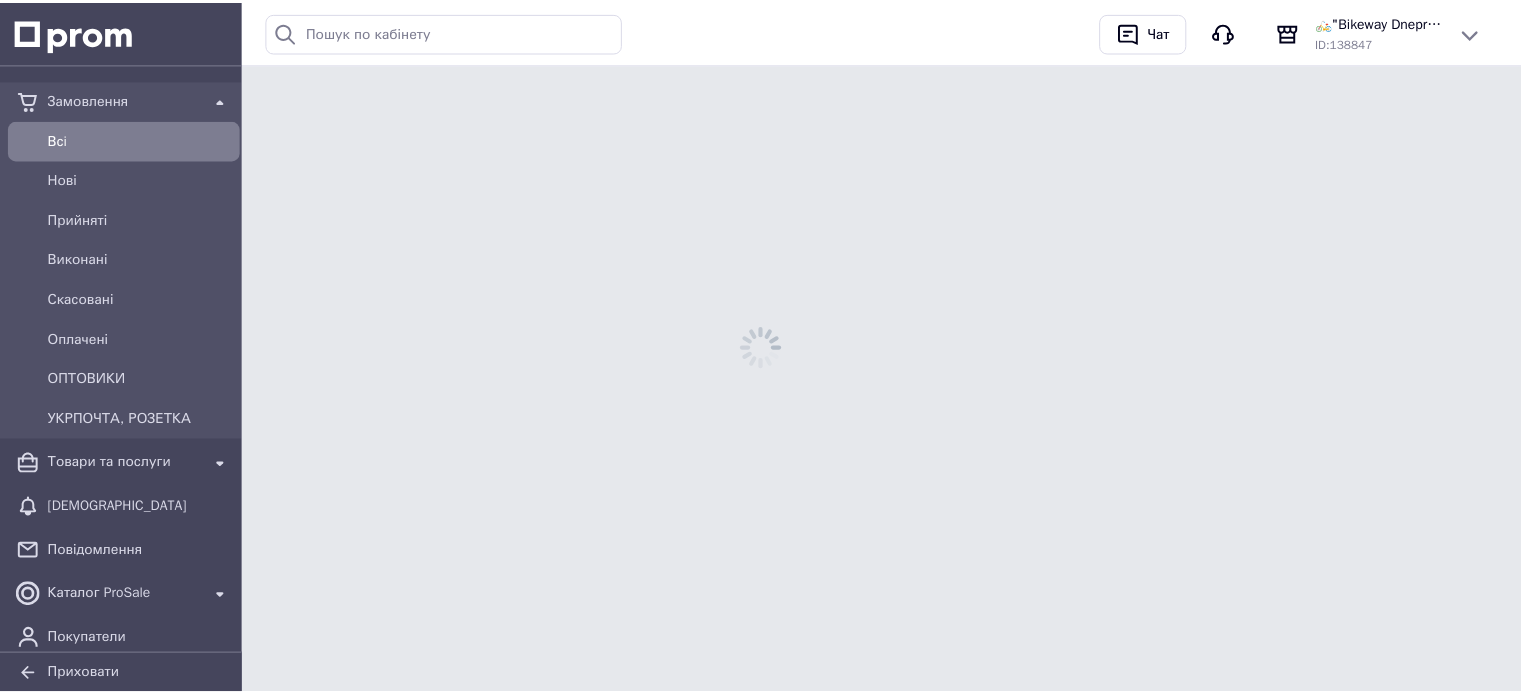 scroll, scrollTop: 0, scrollLeft: 0, axis: both 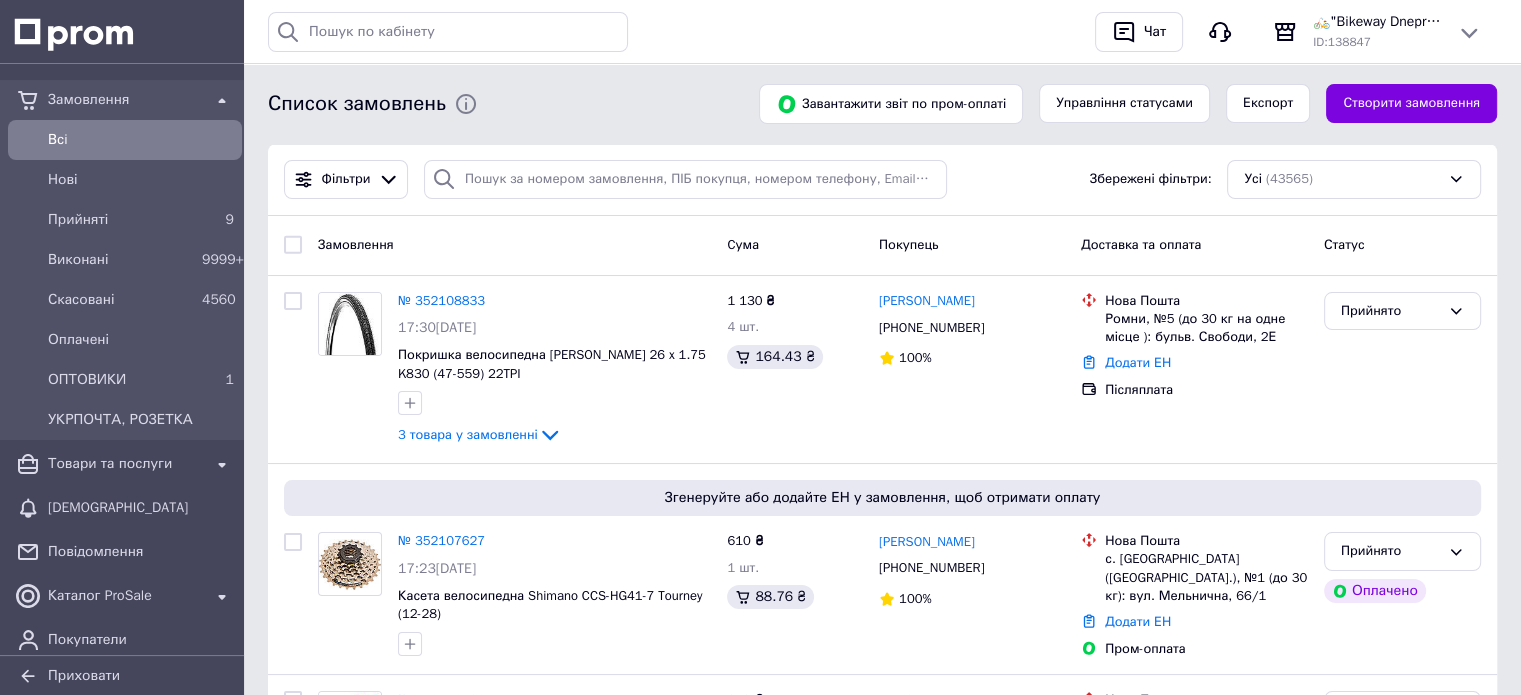 click on "[PERSON_NAME]" at bounding box center (927, 301) 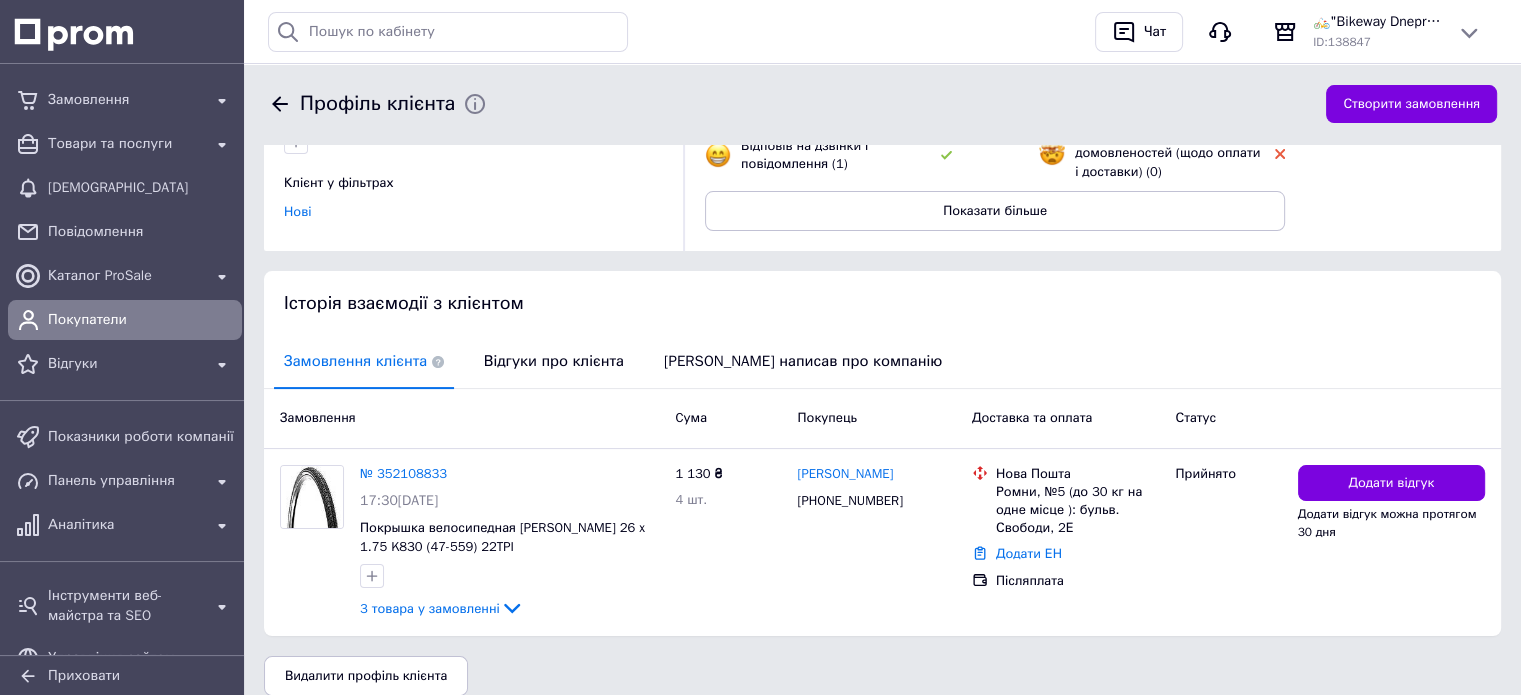 scroll, scrollTop: 300, scrollLeft: 0, axis: vertical 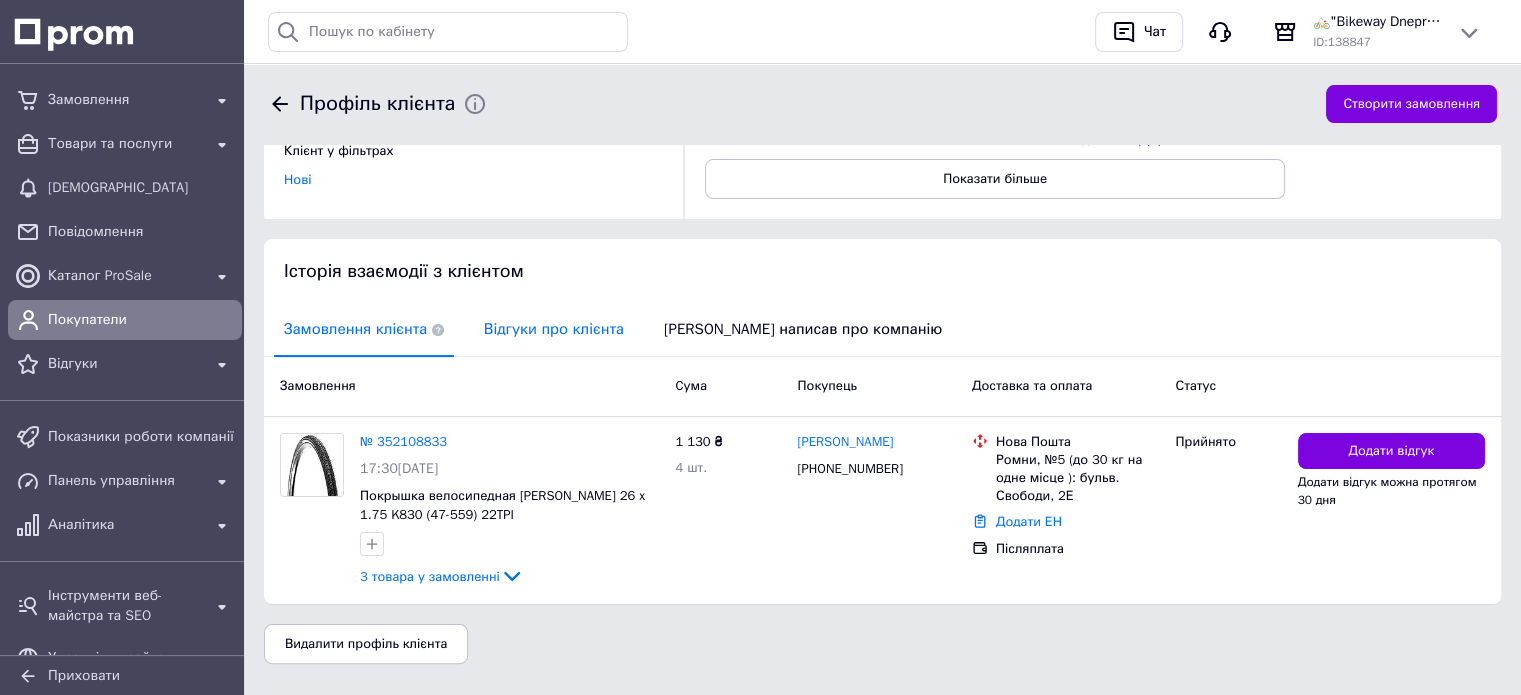 drag, startPoint x: 540, startPoint y: 327, endPoint x: 551, endPoint y: 339, distance: 16.27882 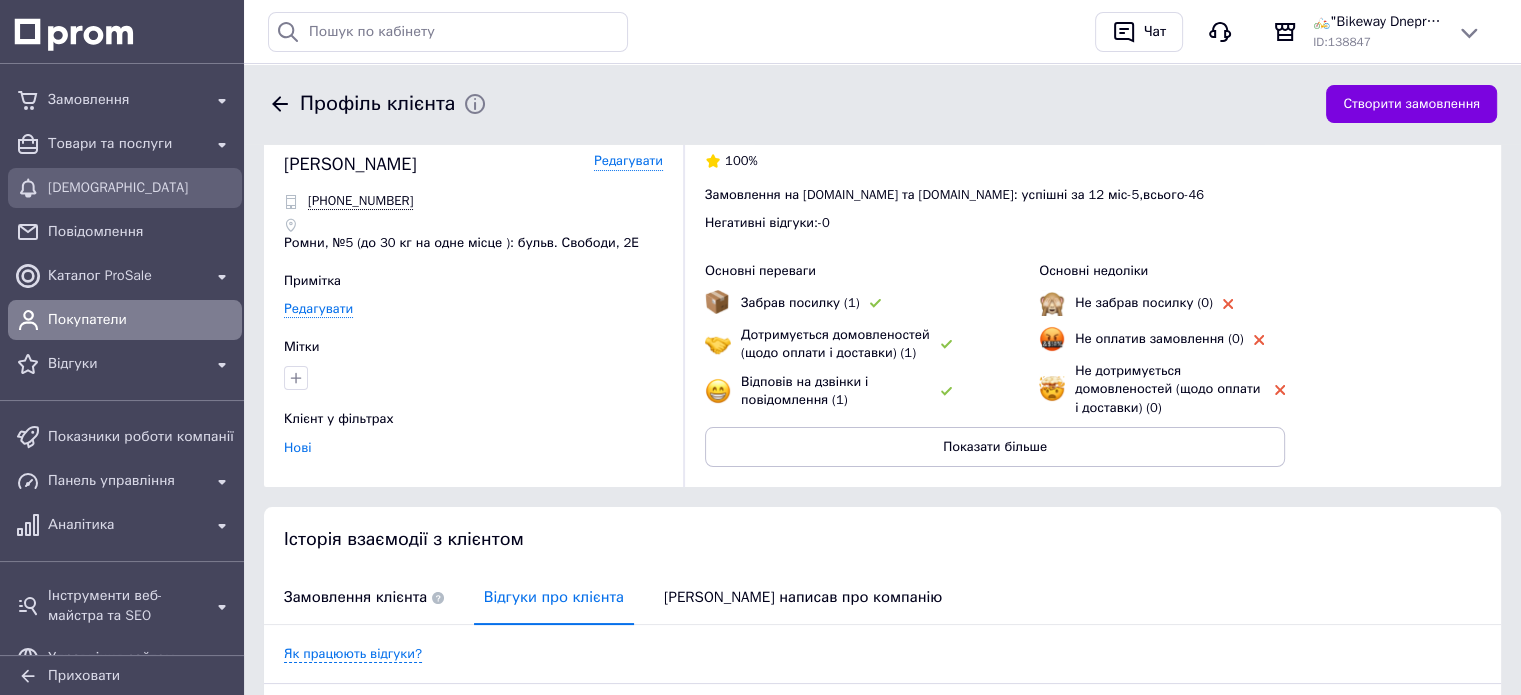 scroll, scrollTop: 0, scrollLeft: 0, axis: both 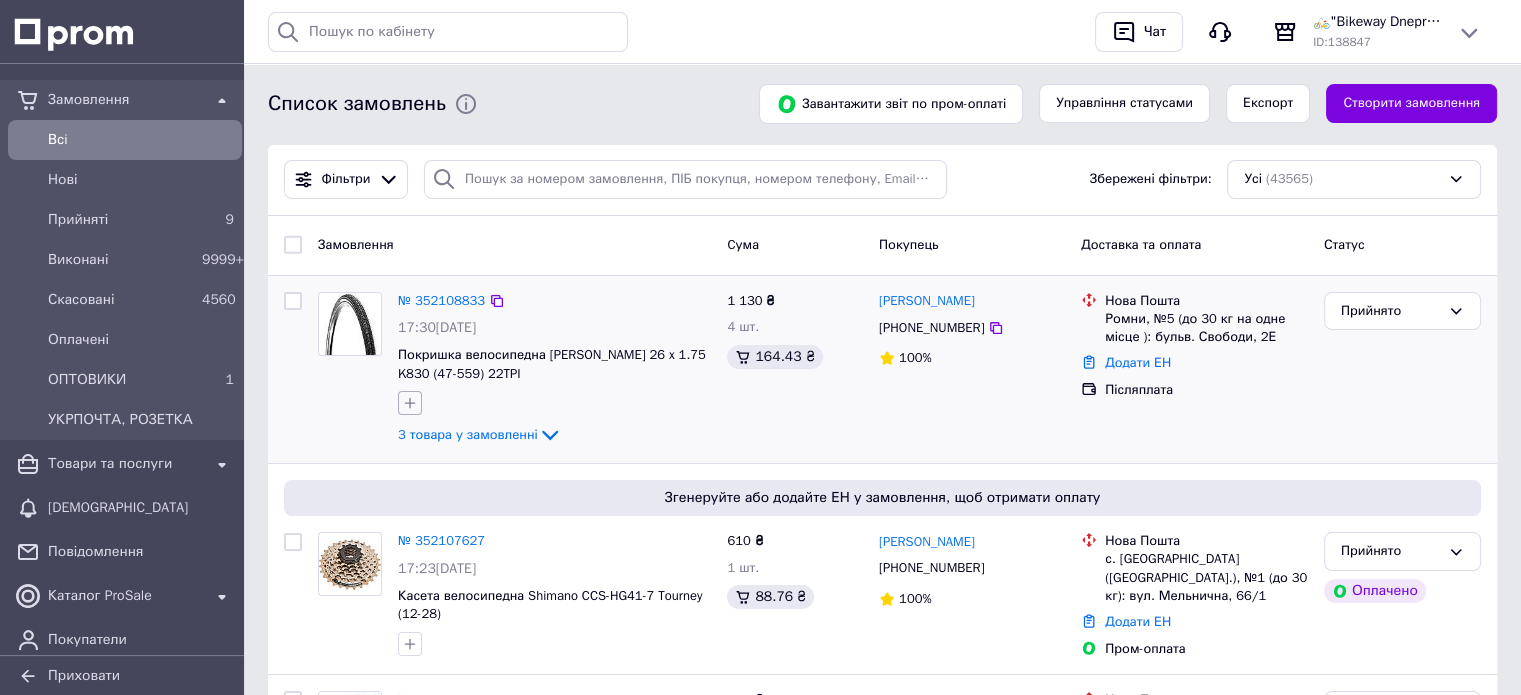 click 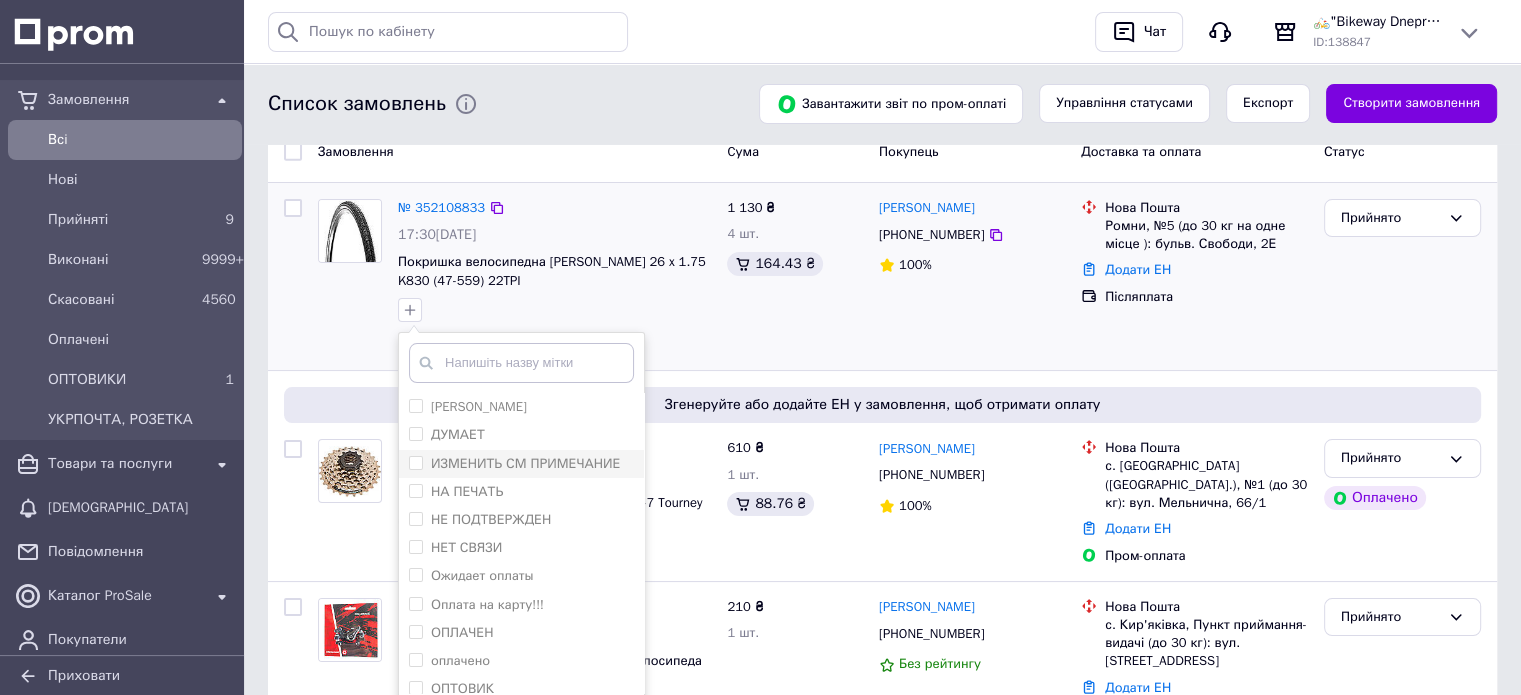 scroll, scrollTop: 200, scrollLeft: 0, axis: vertical 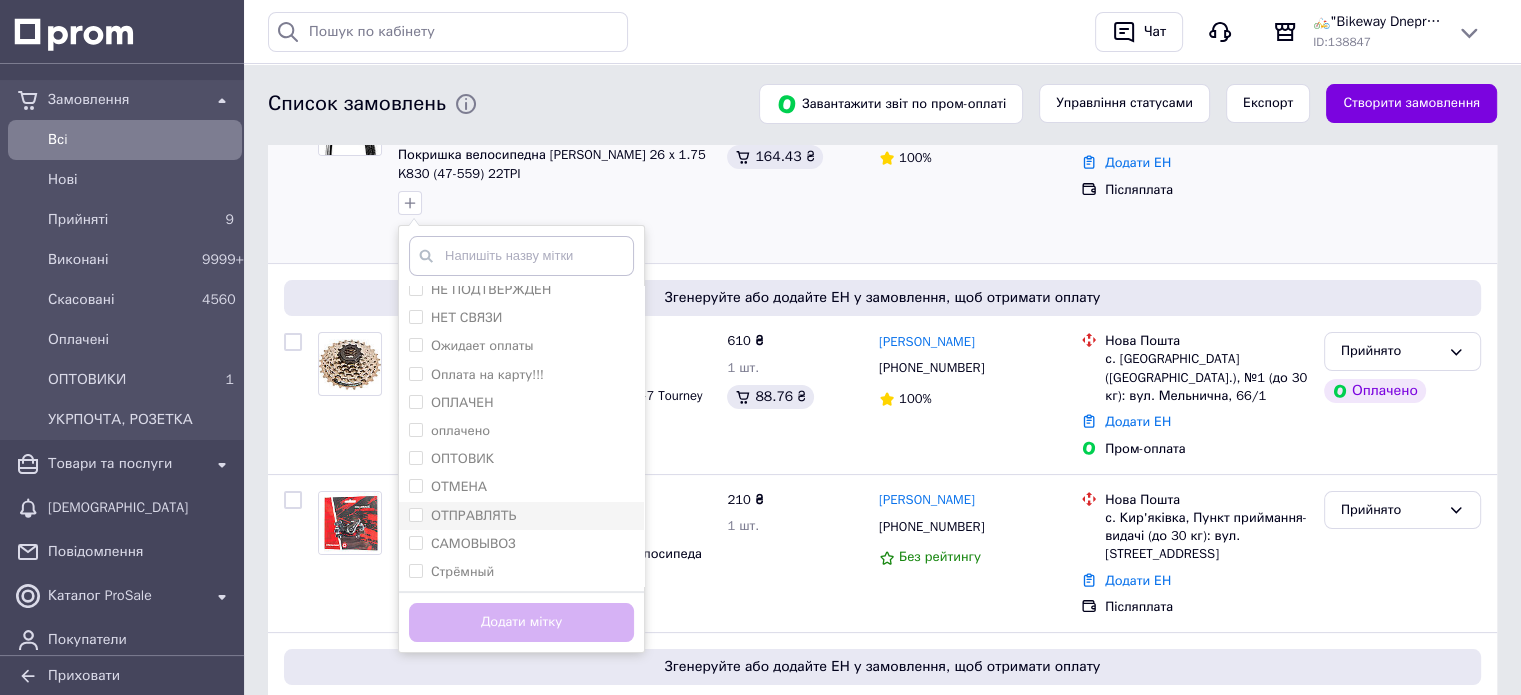 click on "ОТПРАВЛЯТЬ" at bounding box center (473, 515) 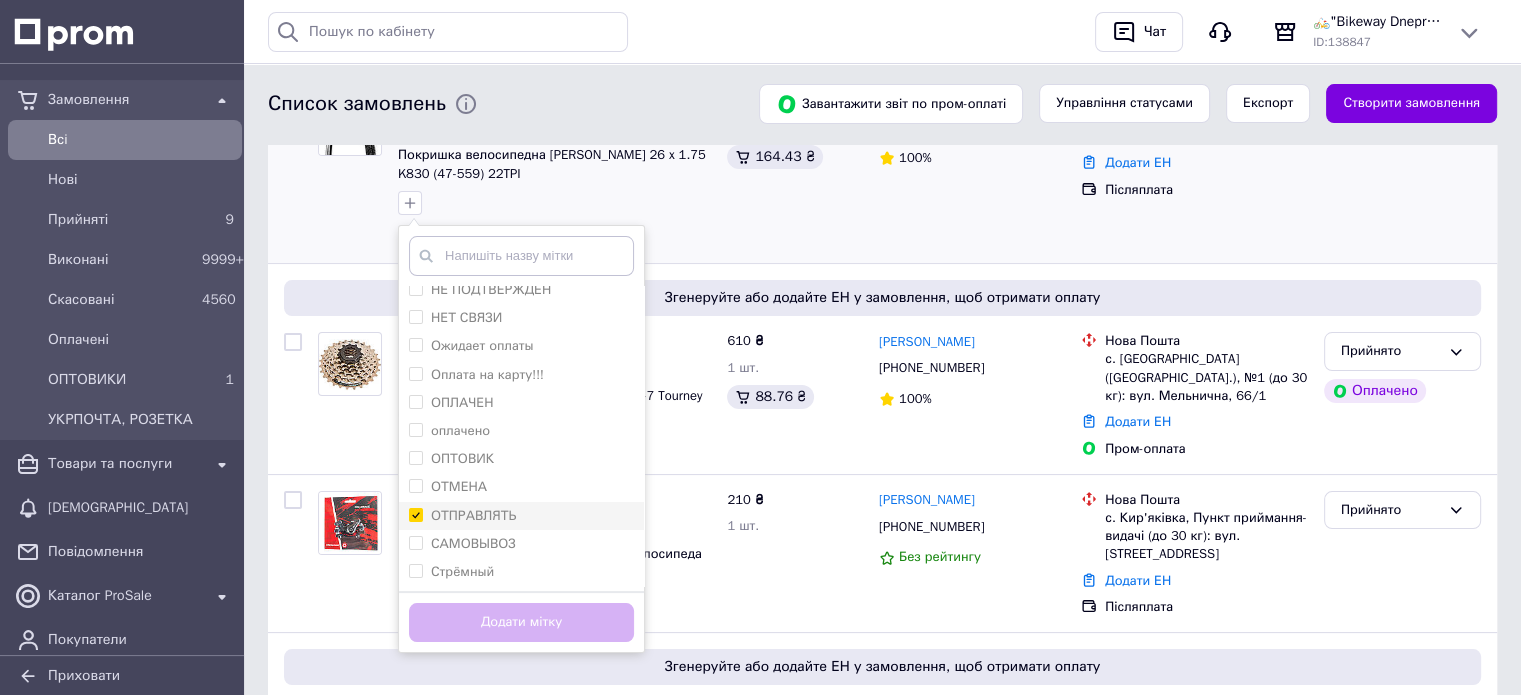 checkbox on "true" 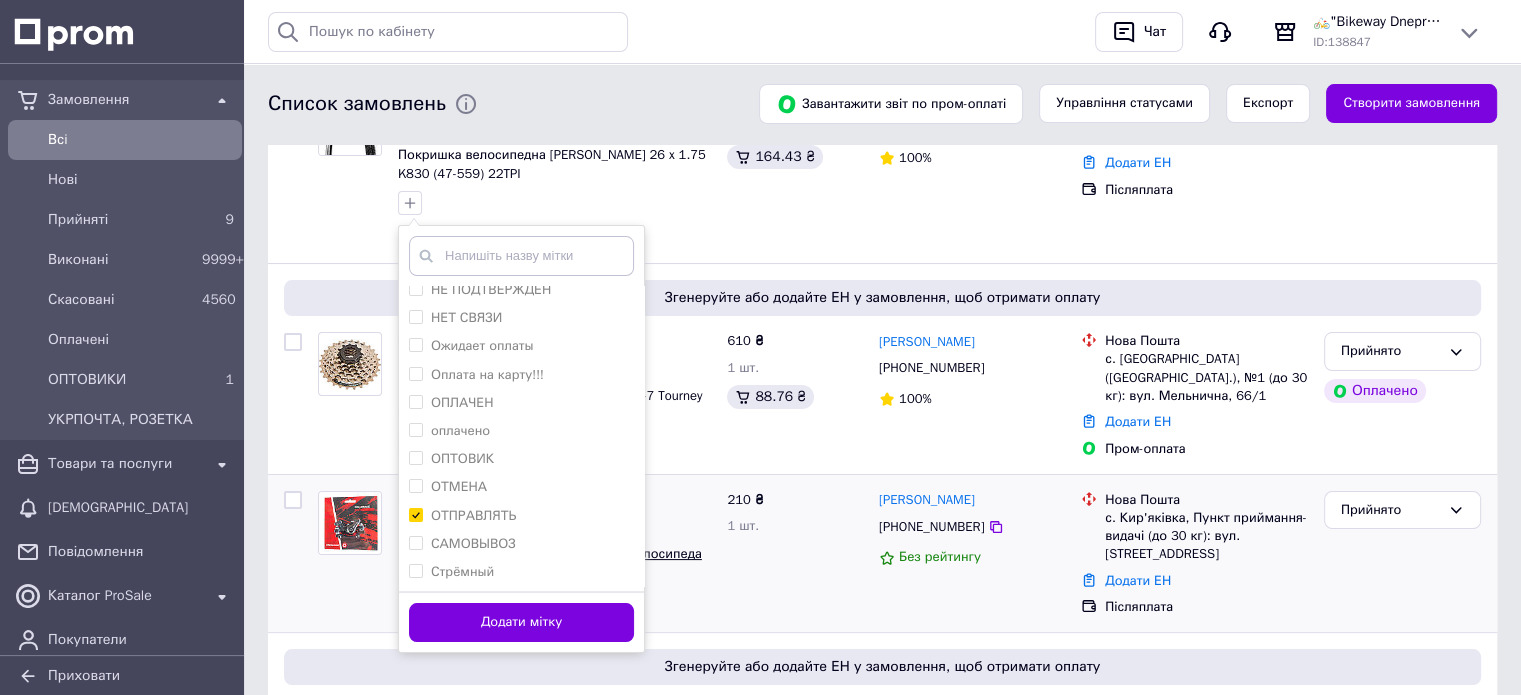 drag, startPoint x: 554, startPoint y: 615, endPoint x: 580, endPoint y: 577, distance: 46.043457 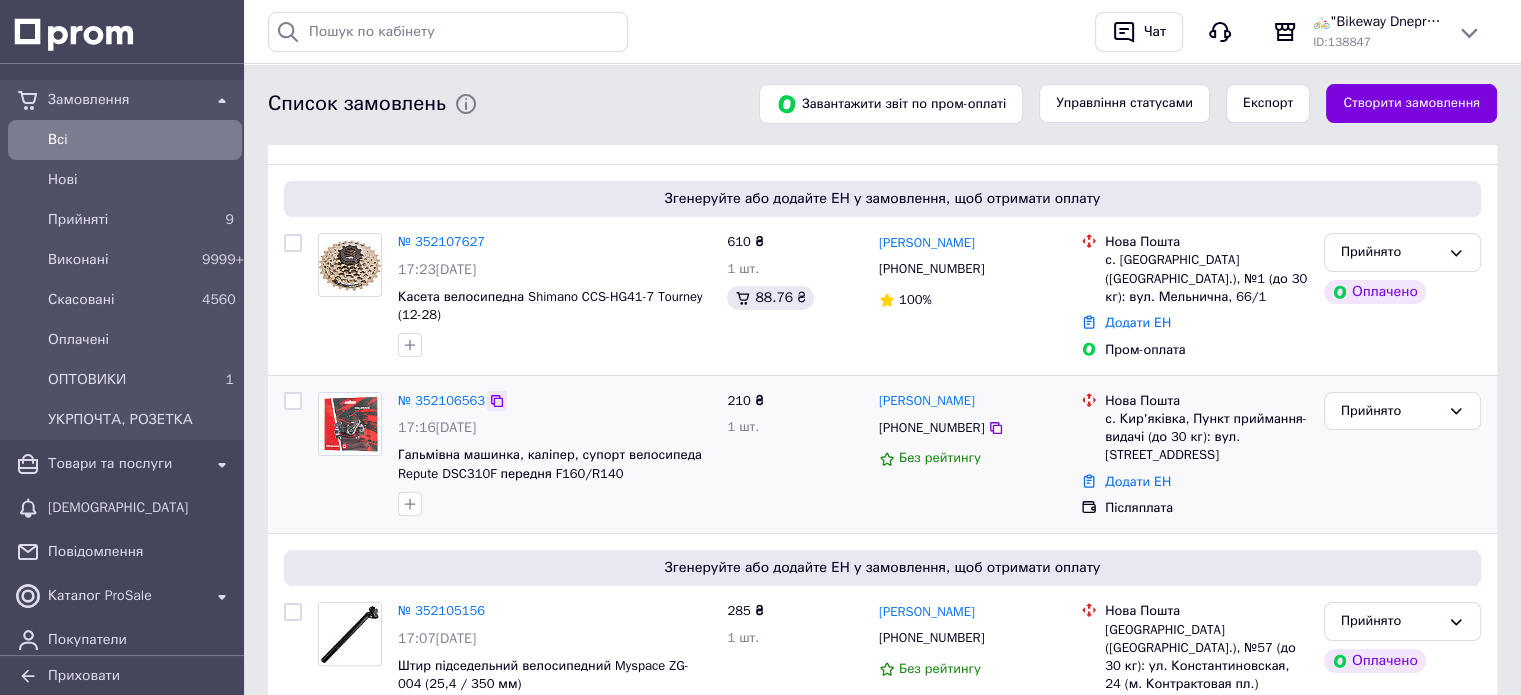 scroll, scrollTop: 300, scrollLeft: 0, axis: vertical 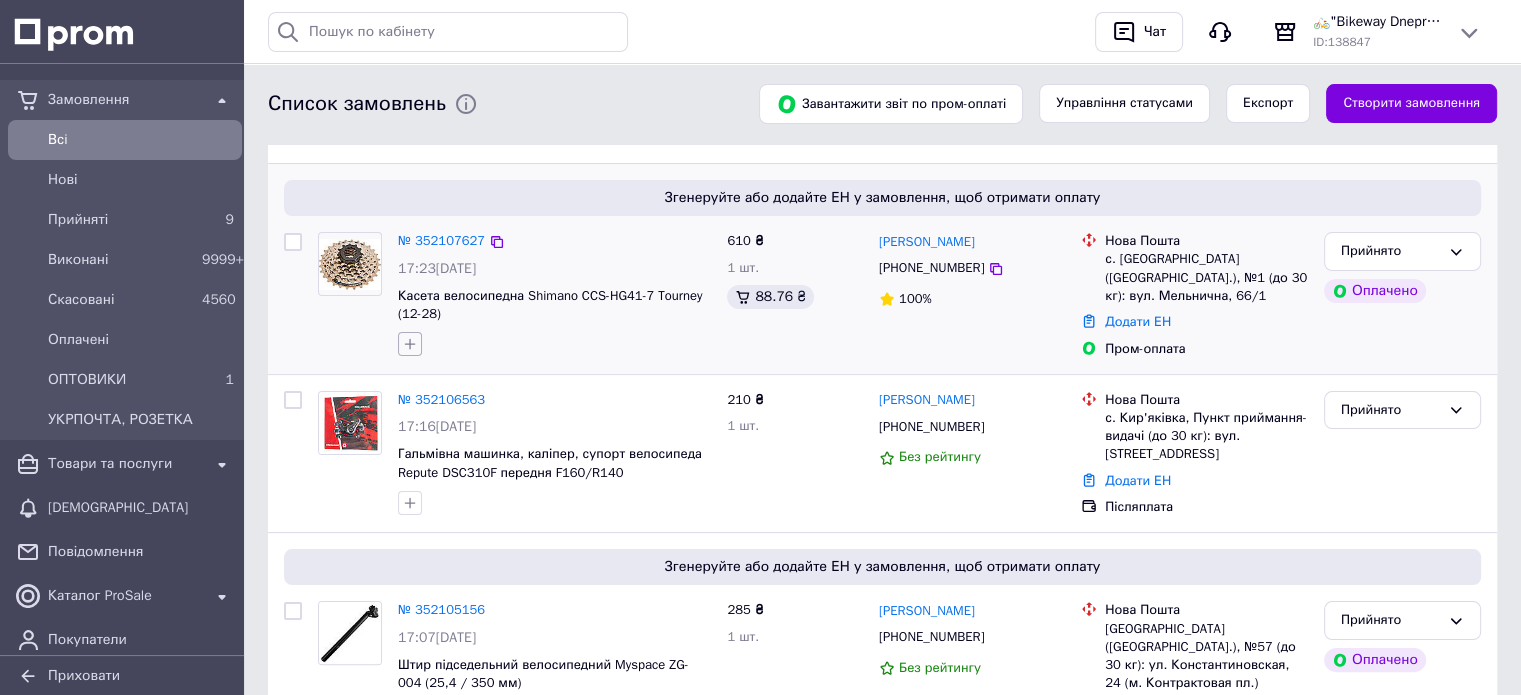 click 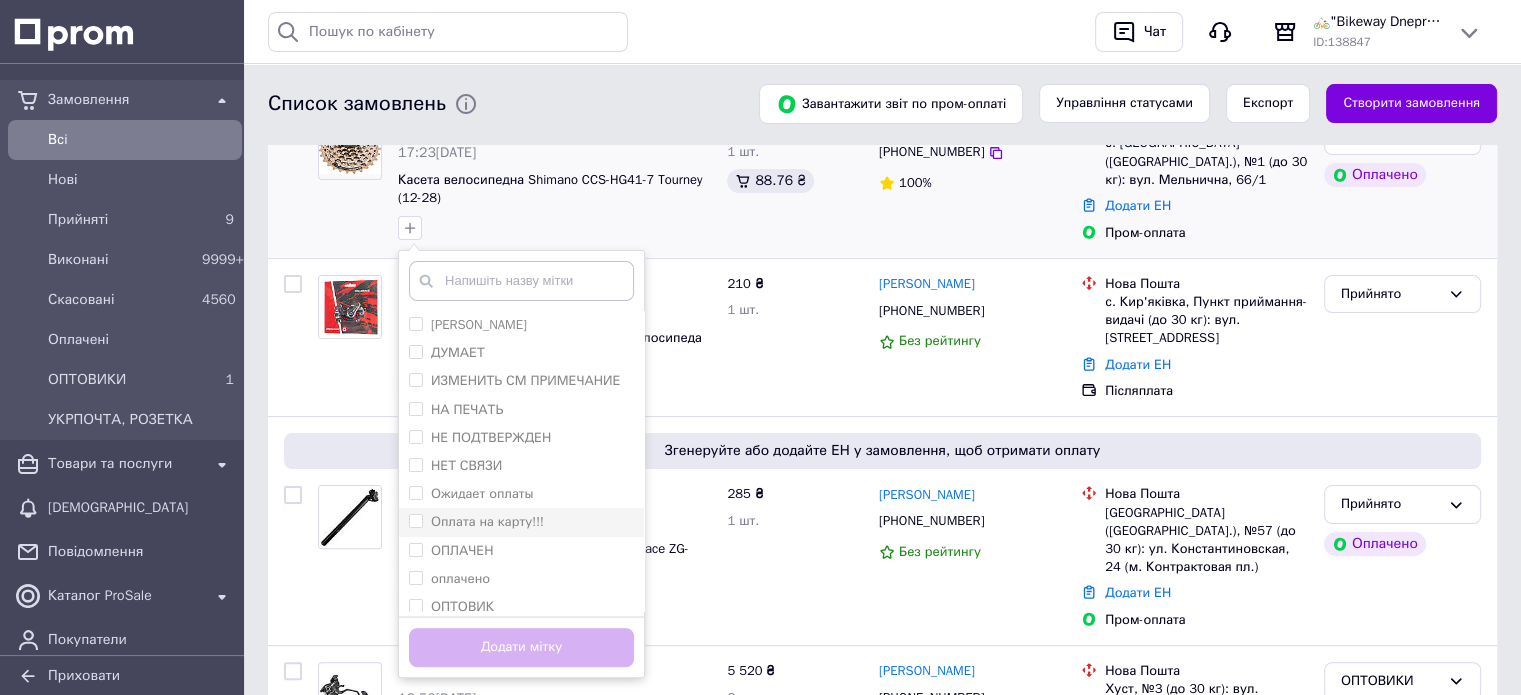 scroll, scrollTop: 500, scrollLeft: 0, axis: vertical 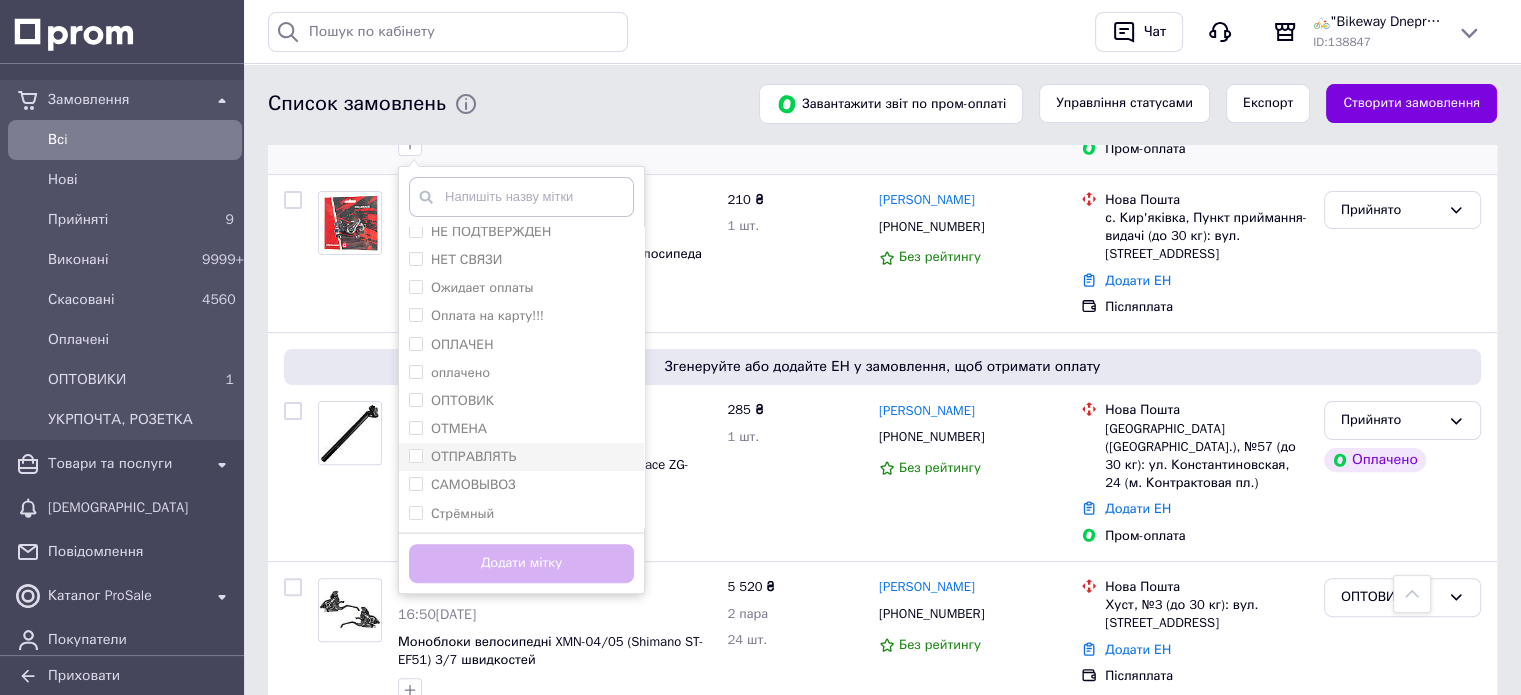 click on "ОТПРАВЛЯТЬ" at bounding box center (473, 456) 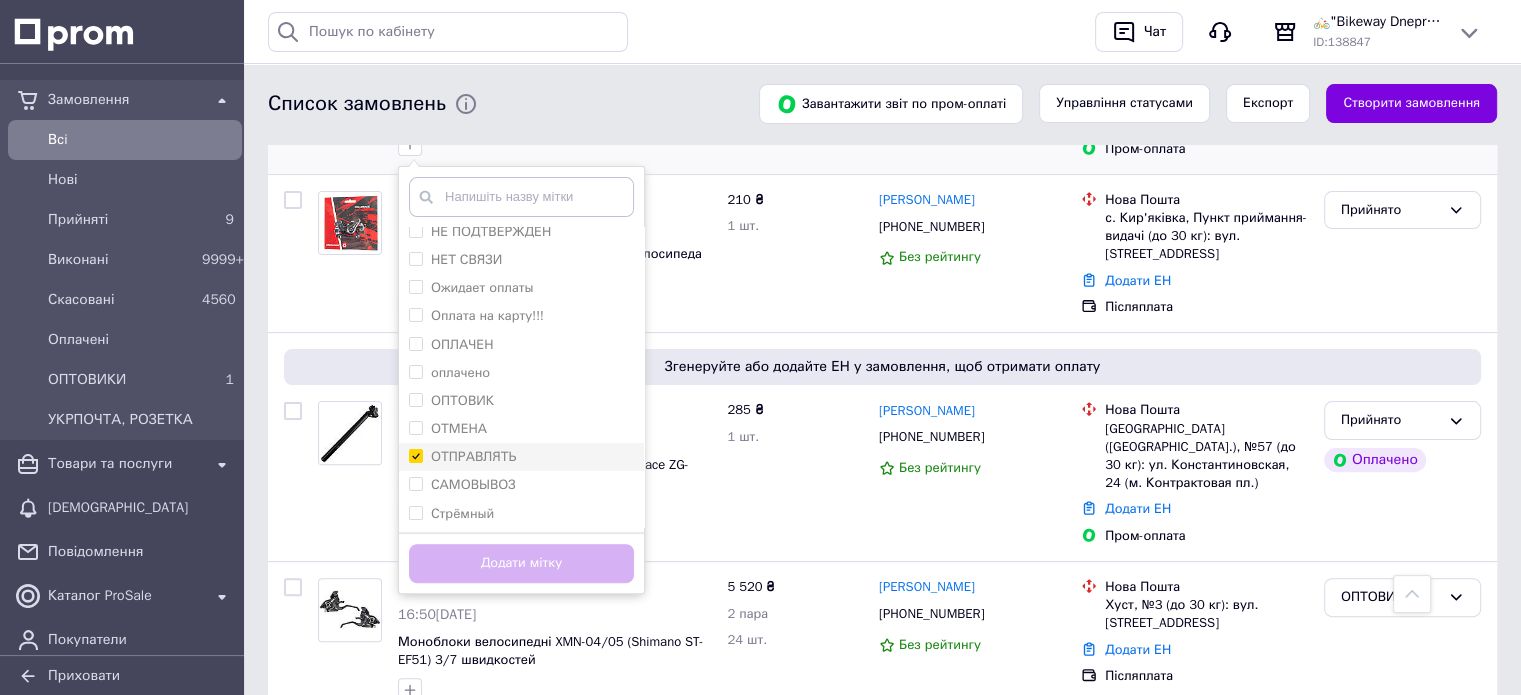 checkbox on "true" 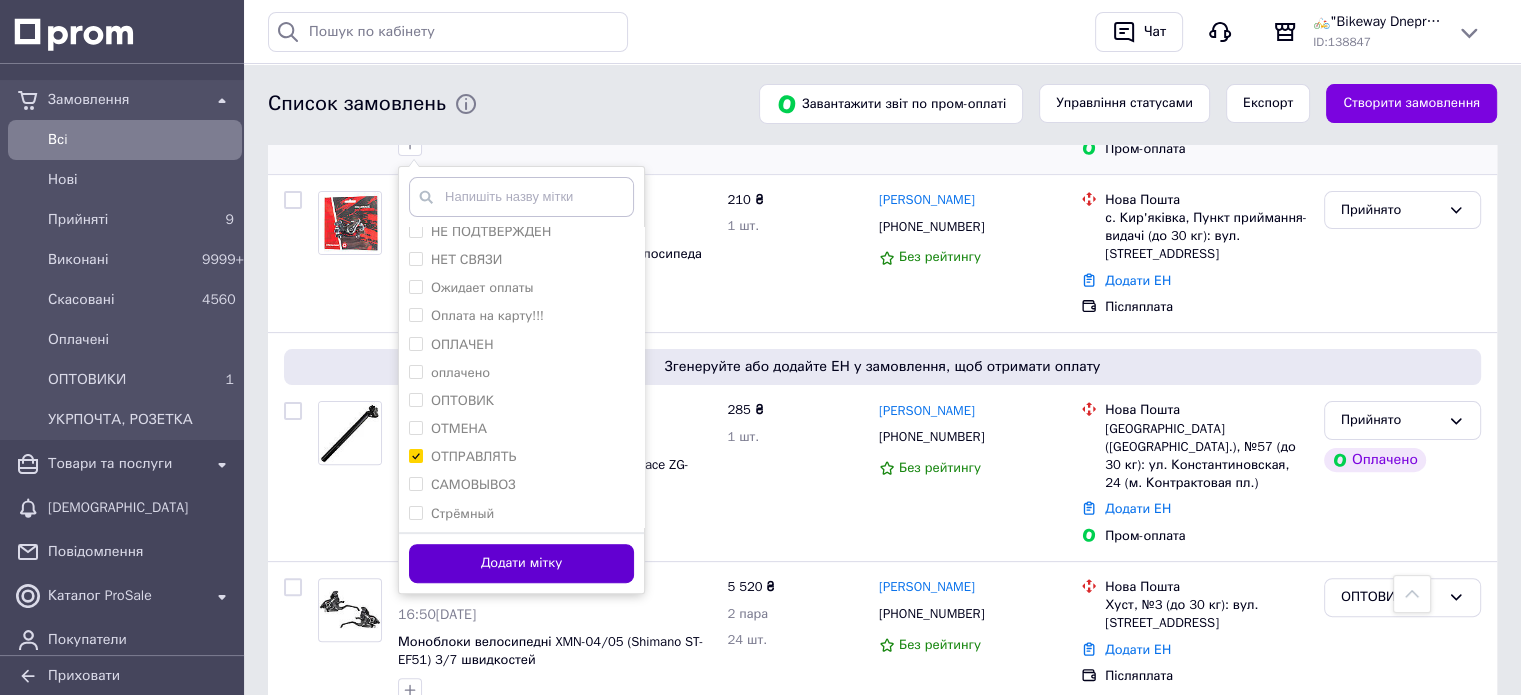 click on "Додати мітку" at bounding box center [521, 563] 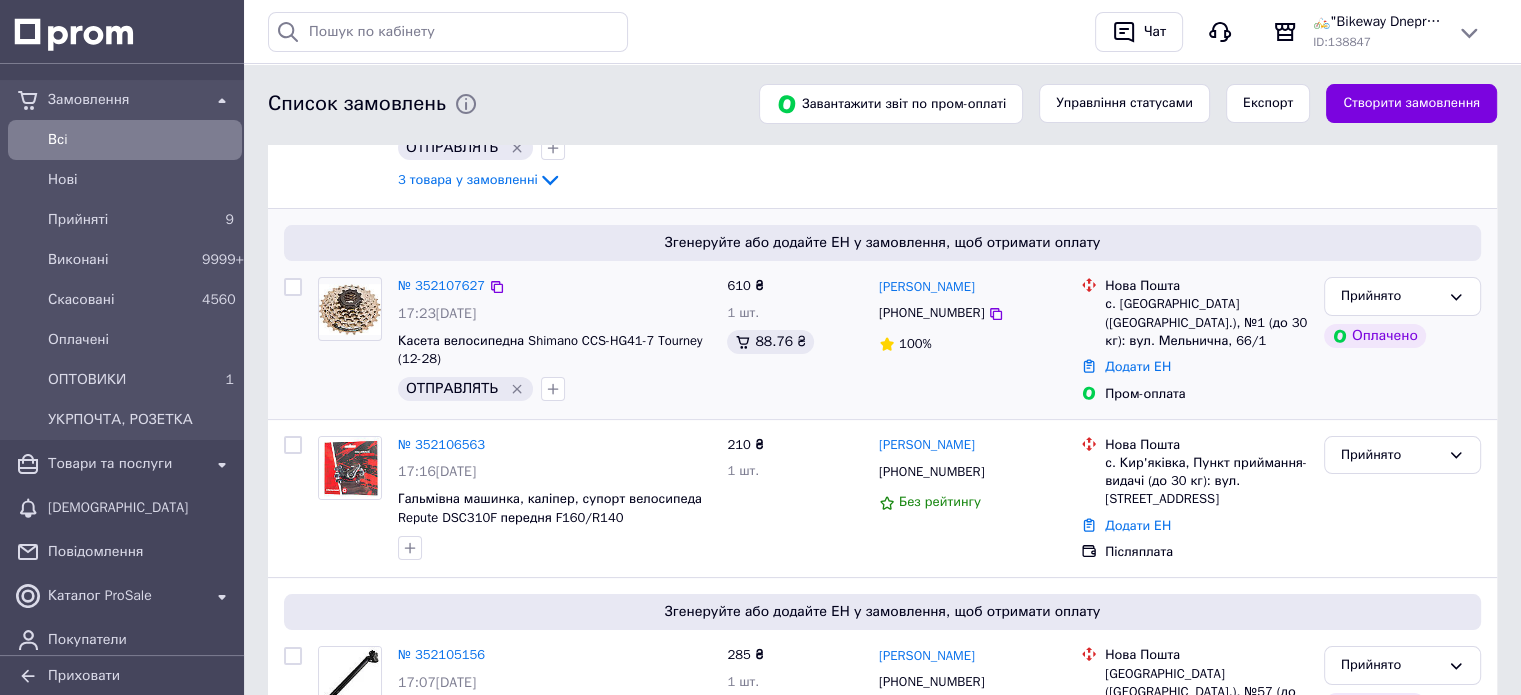 scroll, scrollTop: 300, scrollLeft: 0, axis: vertical 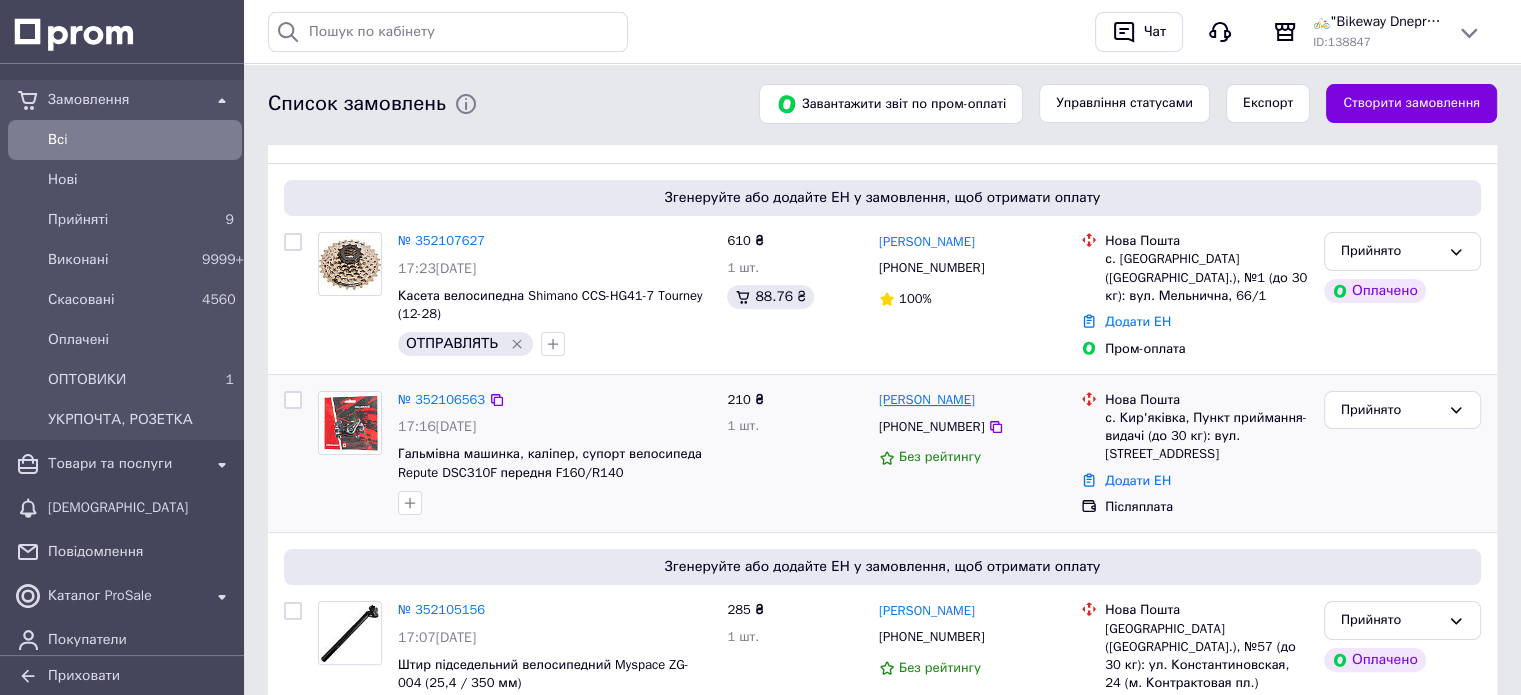 click on "[PERSON_NAME]" at bounding box center [927, 400] 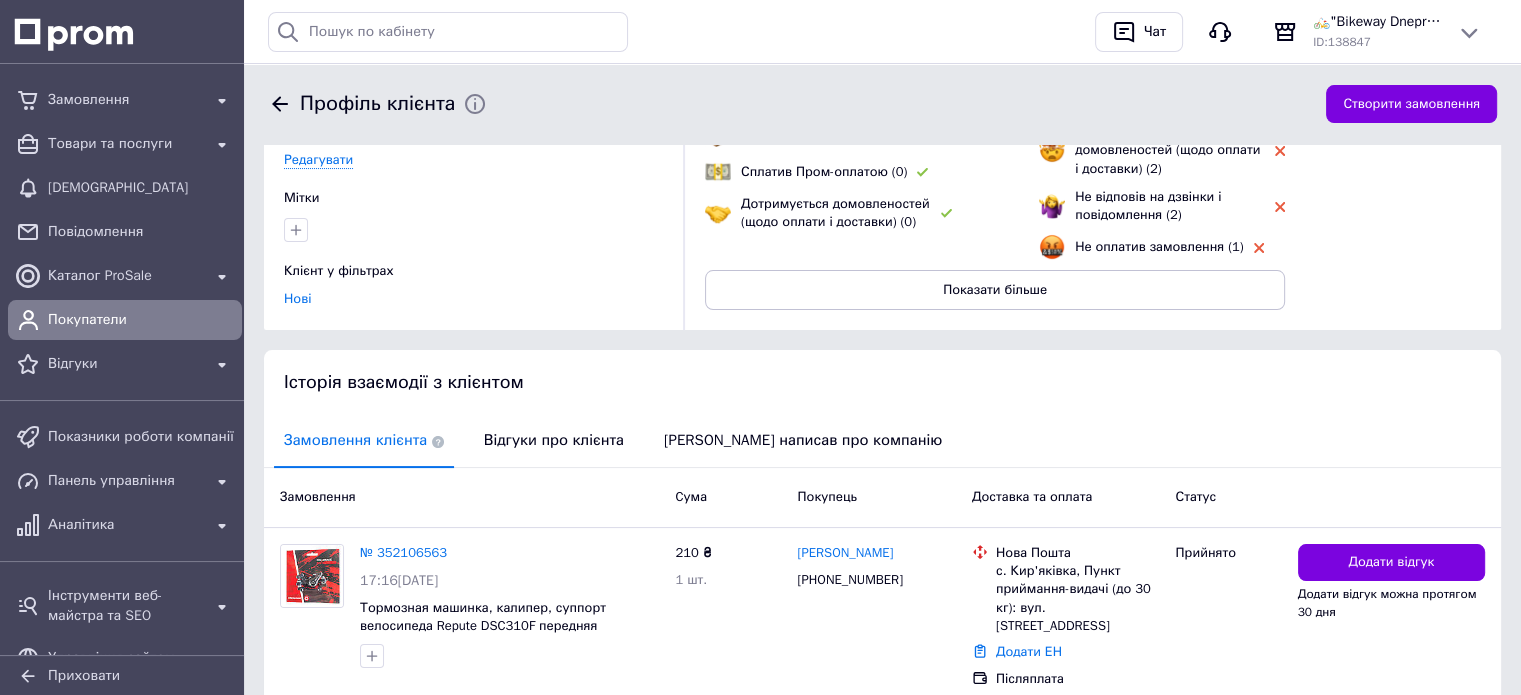 scroll, scrollTop: 308, scrollLeft: 0, axis: vertical 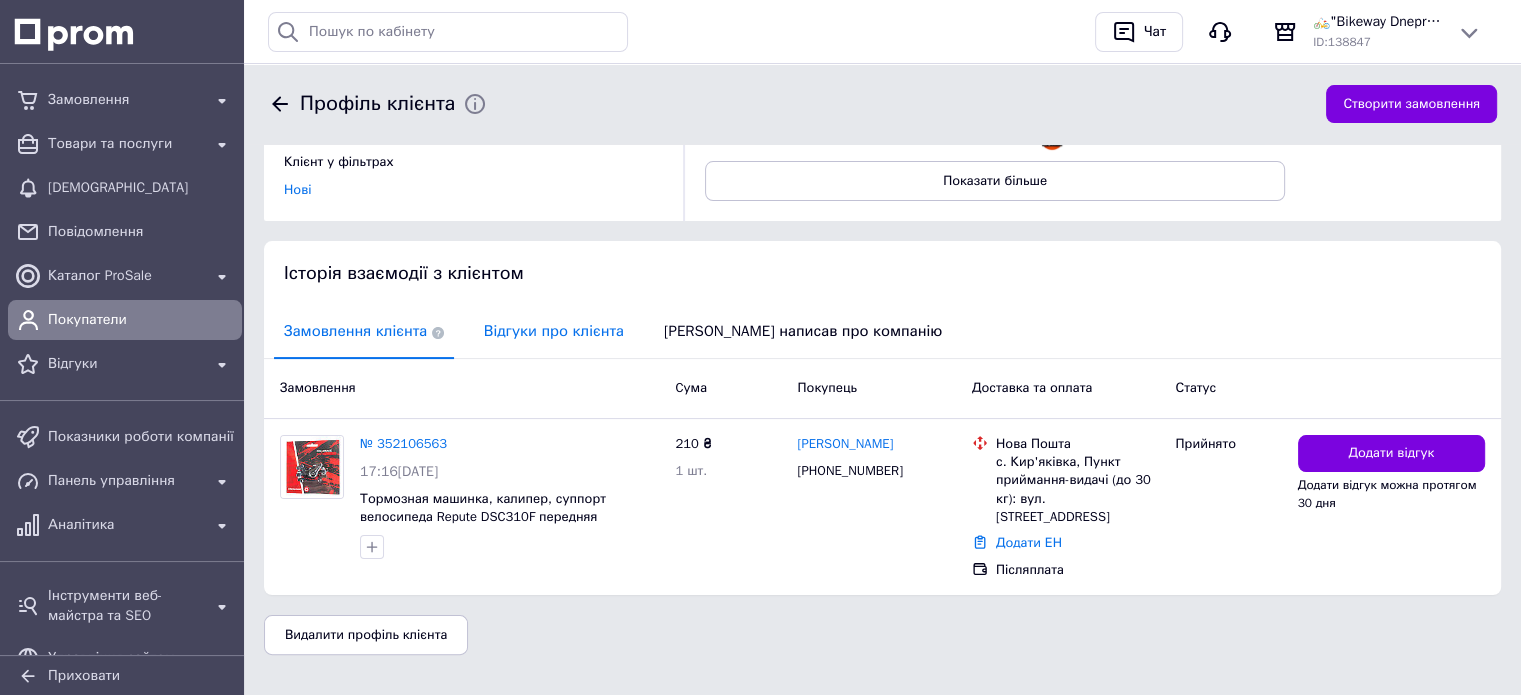 click on "Відгуки про клієнта" at bounding box center (554, 331) 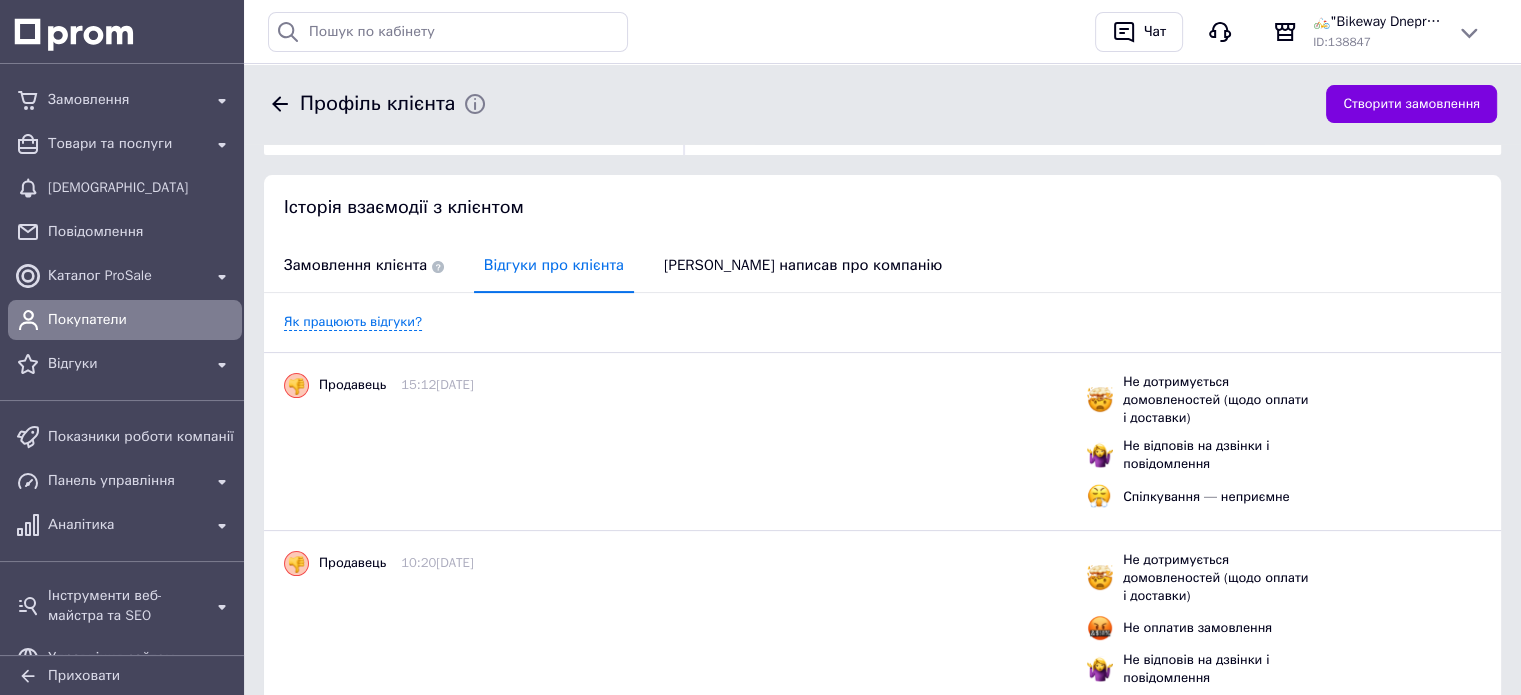scroll, scrollTop: 408, scrollLeft: 0, axis: vertical 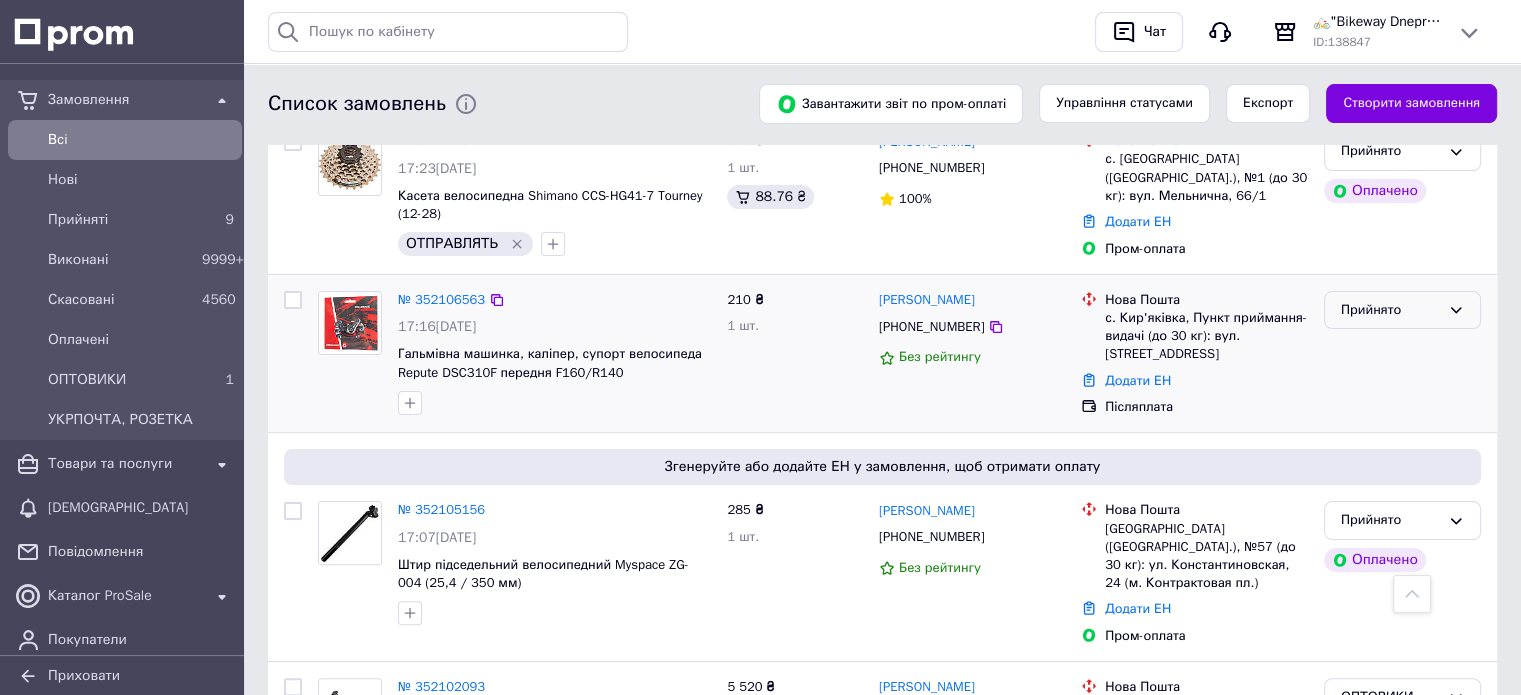 click on "Прийнято" at bounding box center [1390, 310] 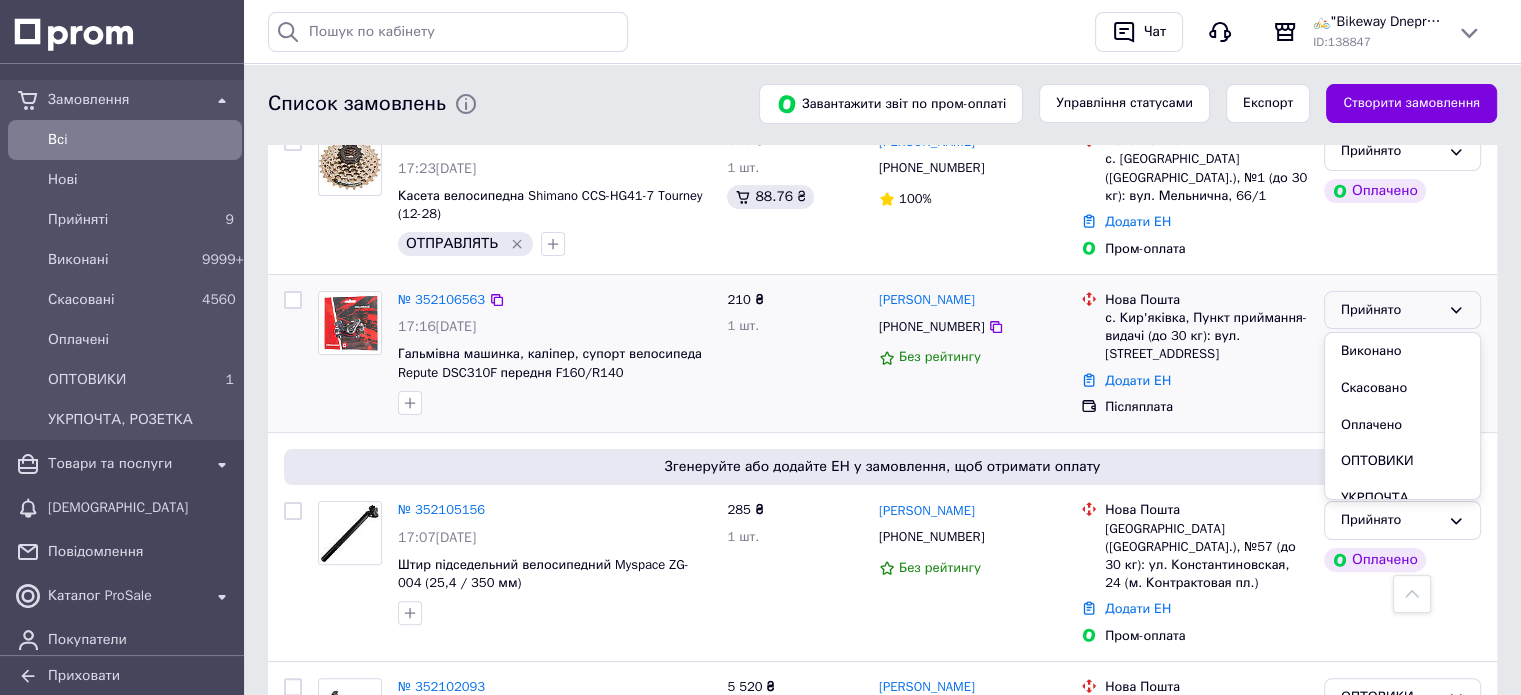 drag, startPoint x: 1364, startPoint y: 345, endPoint x: 1322, endPoint y: 342, distance: 42.107006 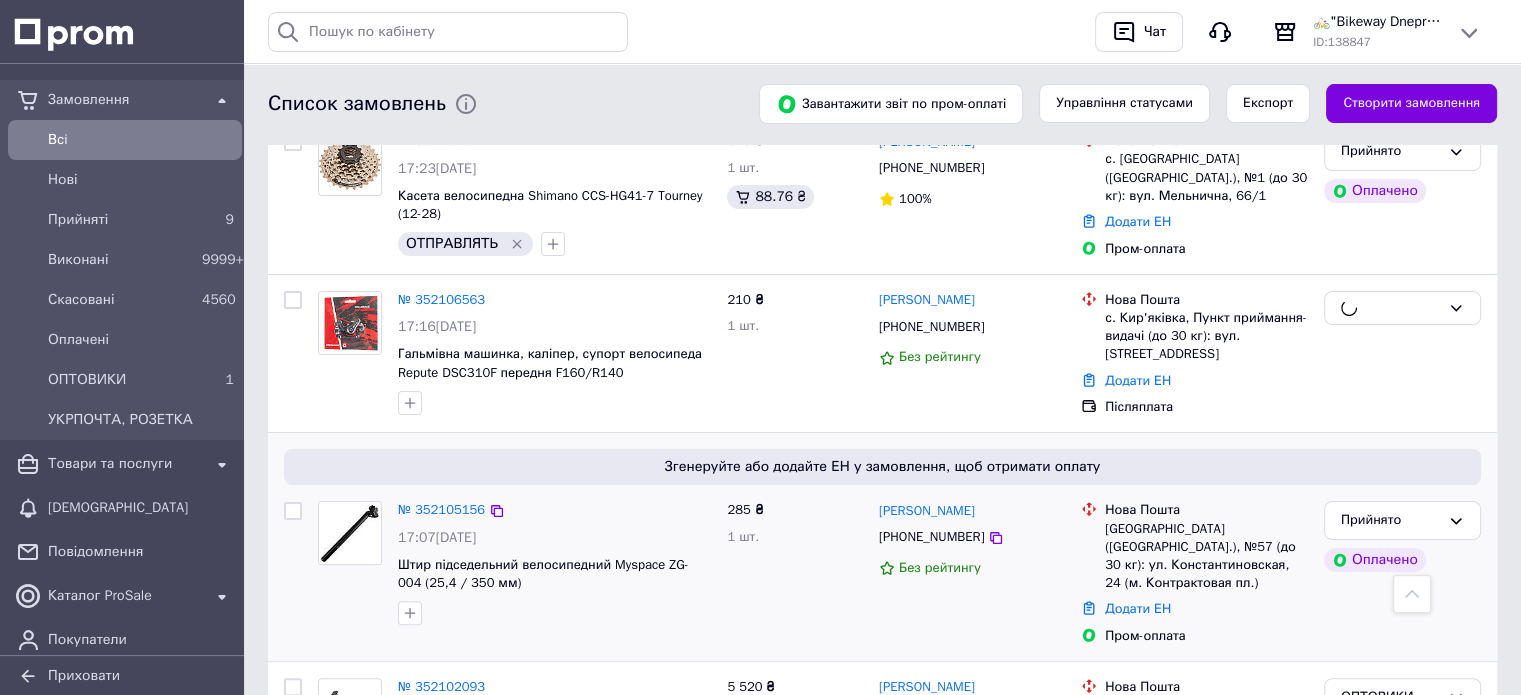 scroll, scrollTop: 600, scrollLeft: 0, axis: vertical 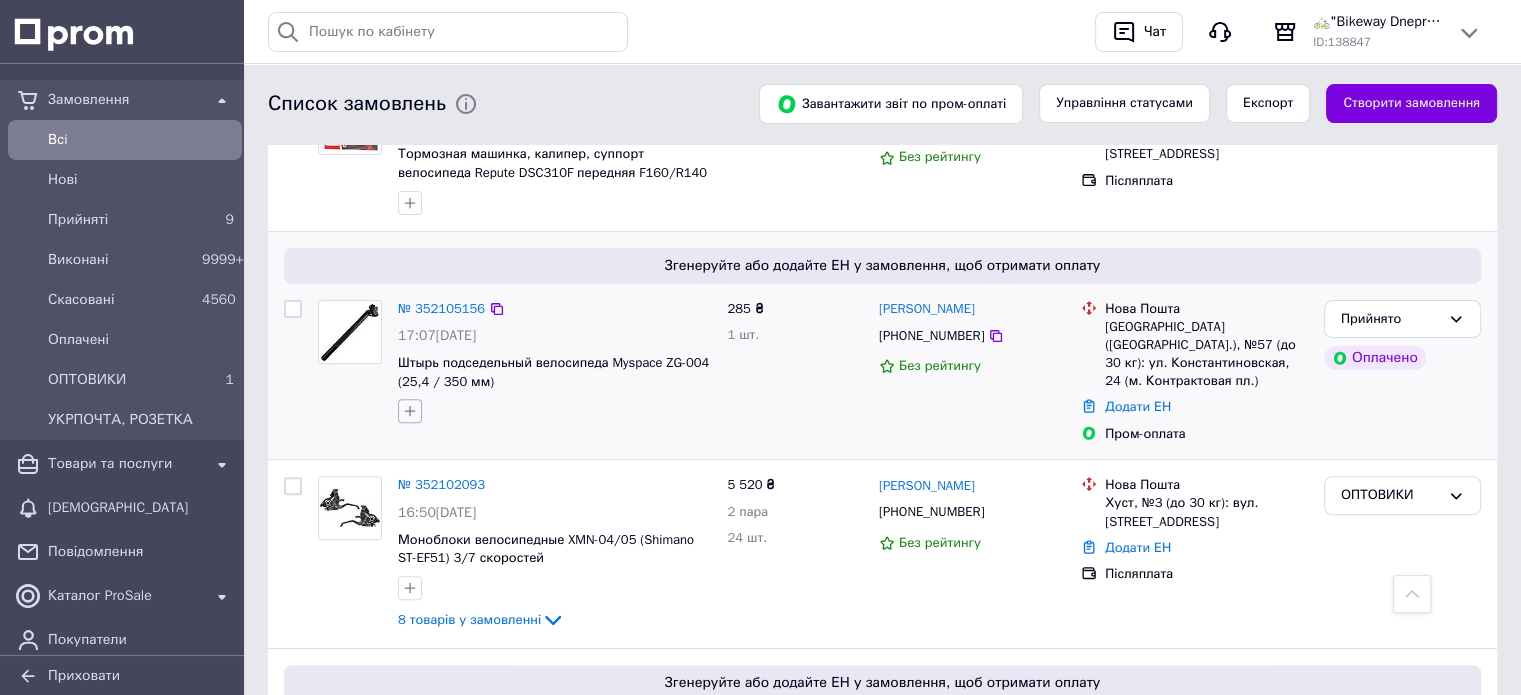 click 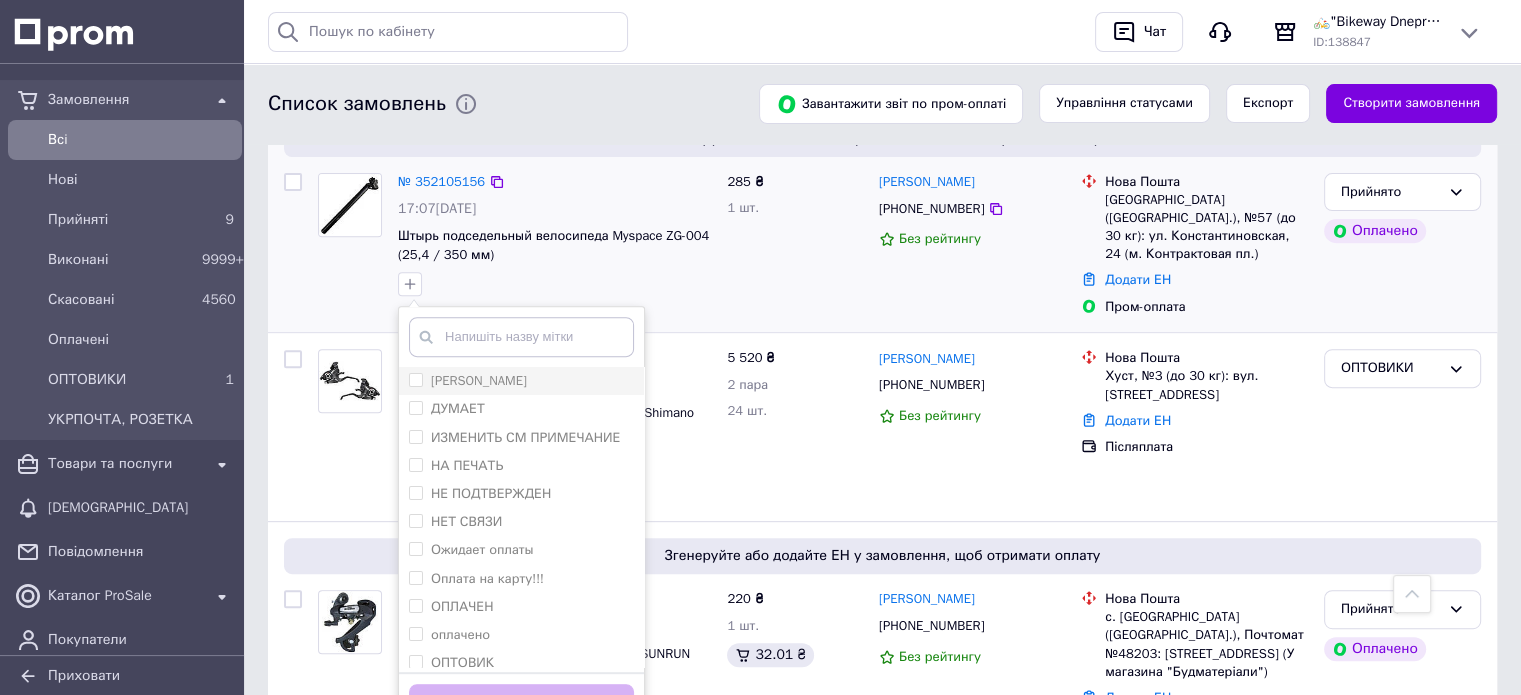 scroll, scrollTop: 800, scrollLeft: 0, axis: vertical 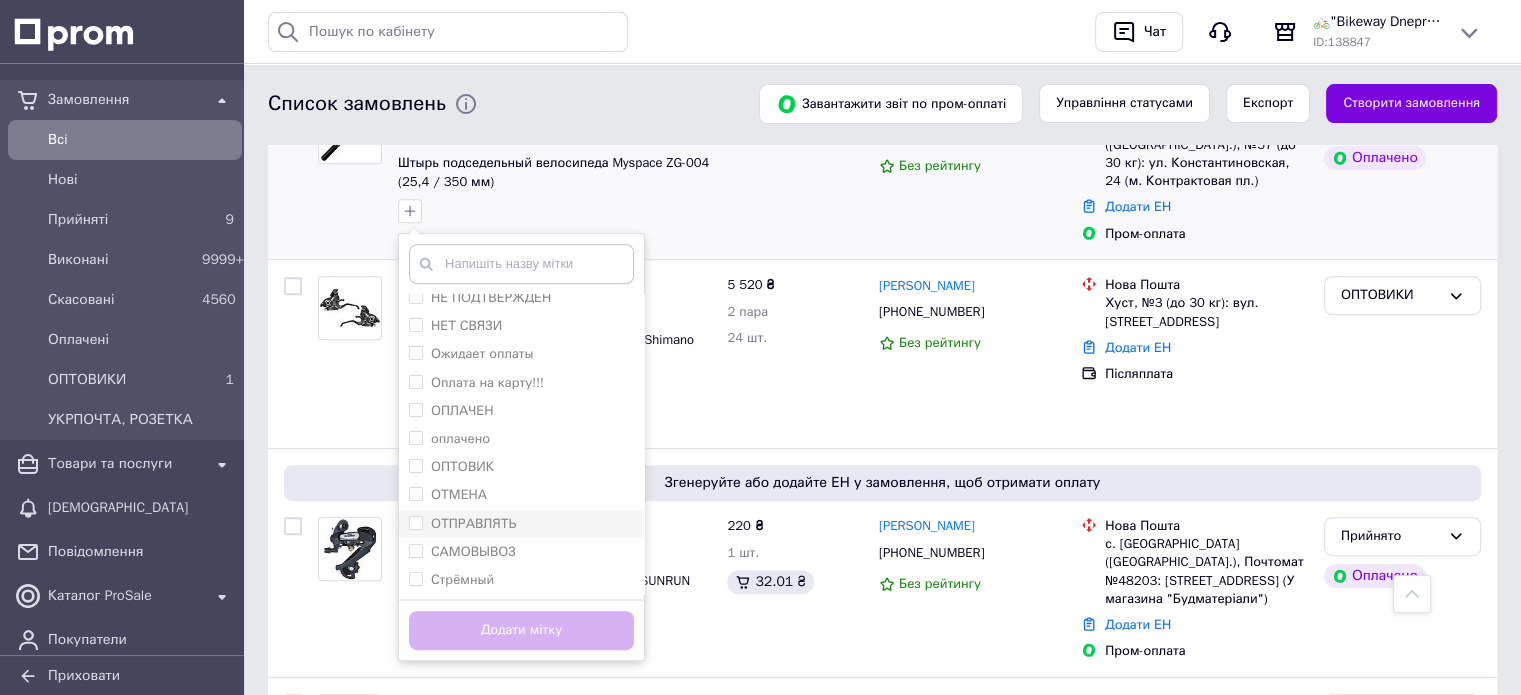 click on "ОТПРАВЛЯТЬ" at bounding box center [473, 523] 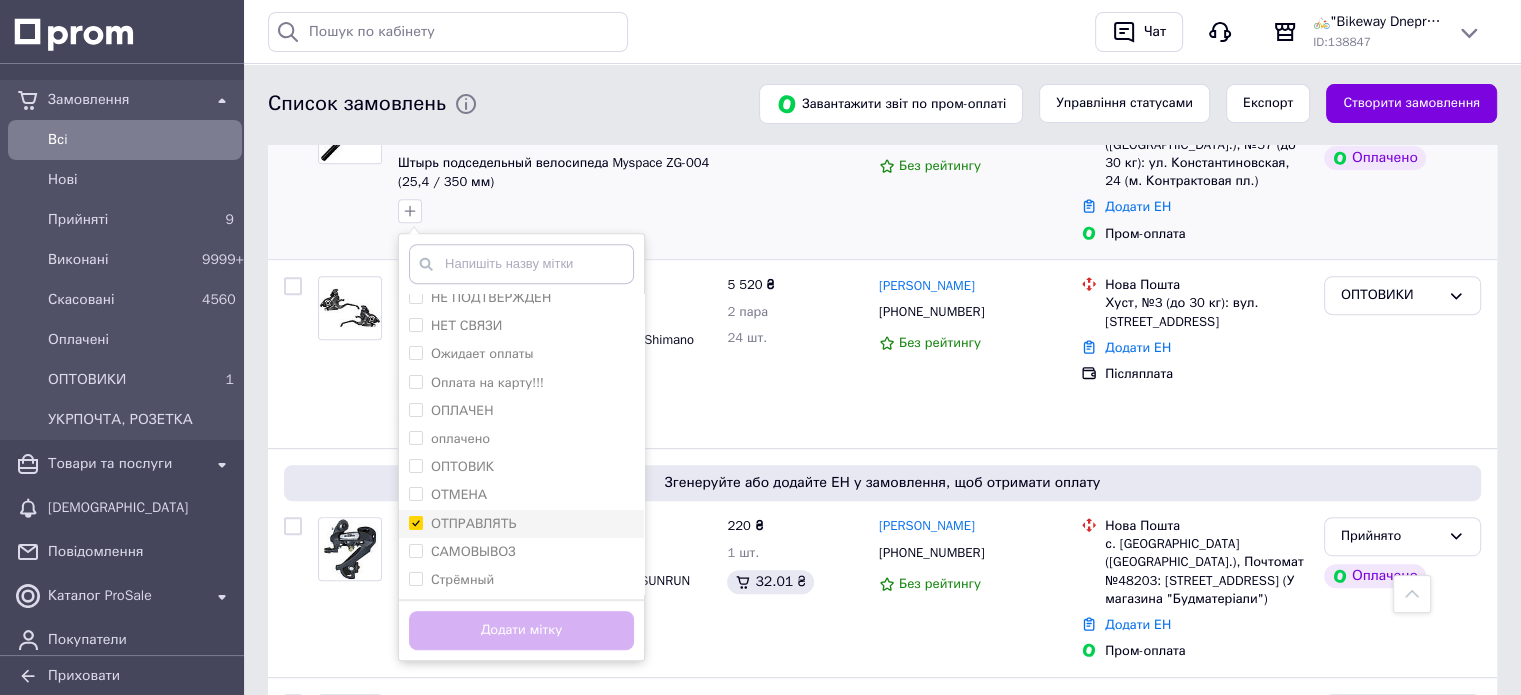 checkbox on "true" 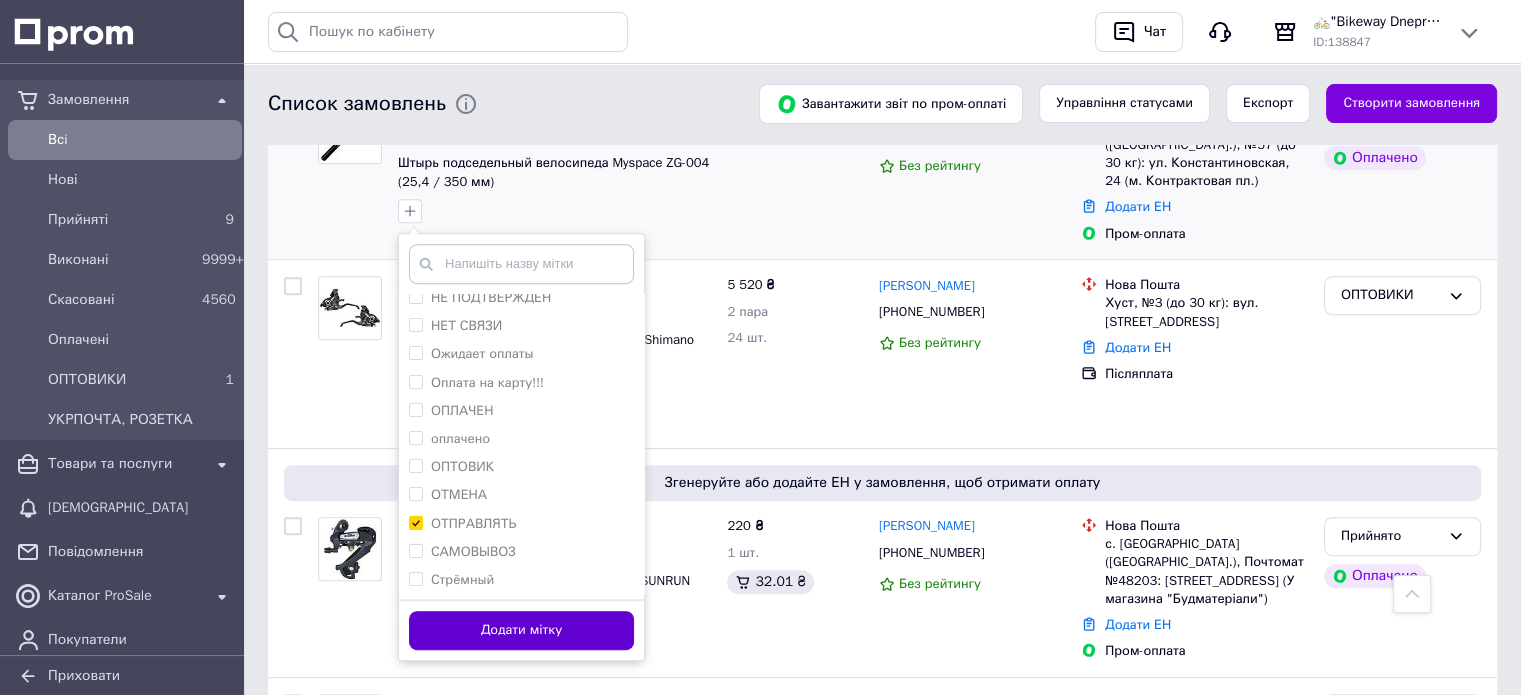 click on "Додати мітку" at bounding box center (521, 630) 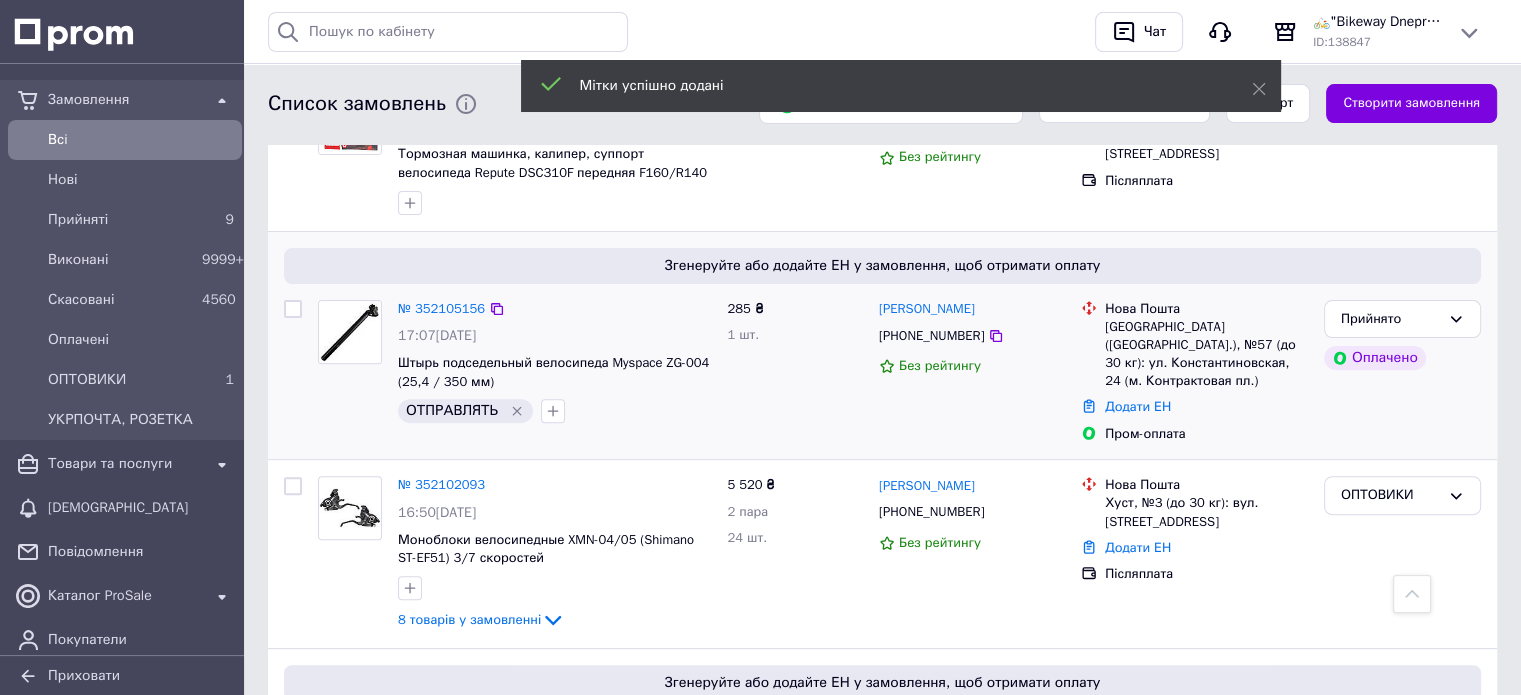 scroll, scrollTop: 700, scrollLeft: 0, axis: vertical 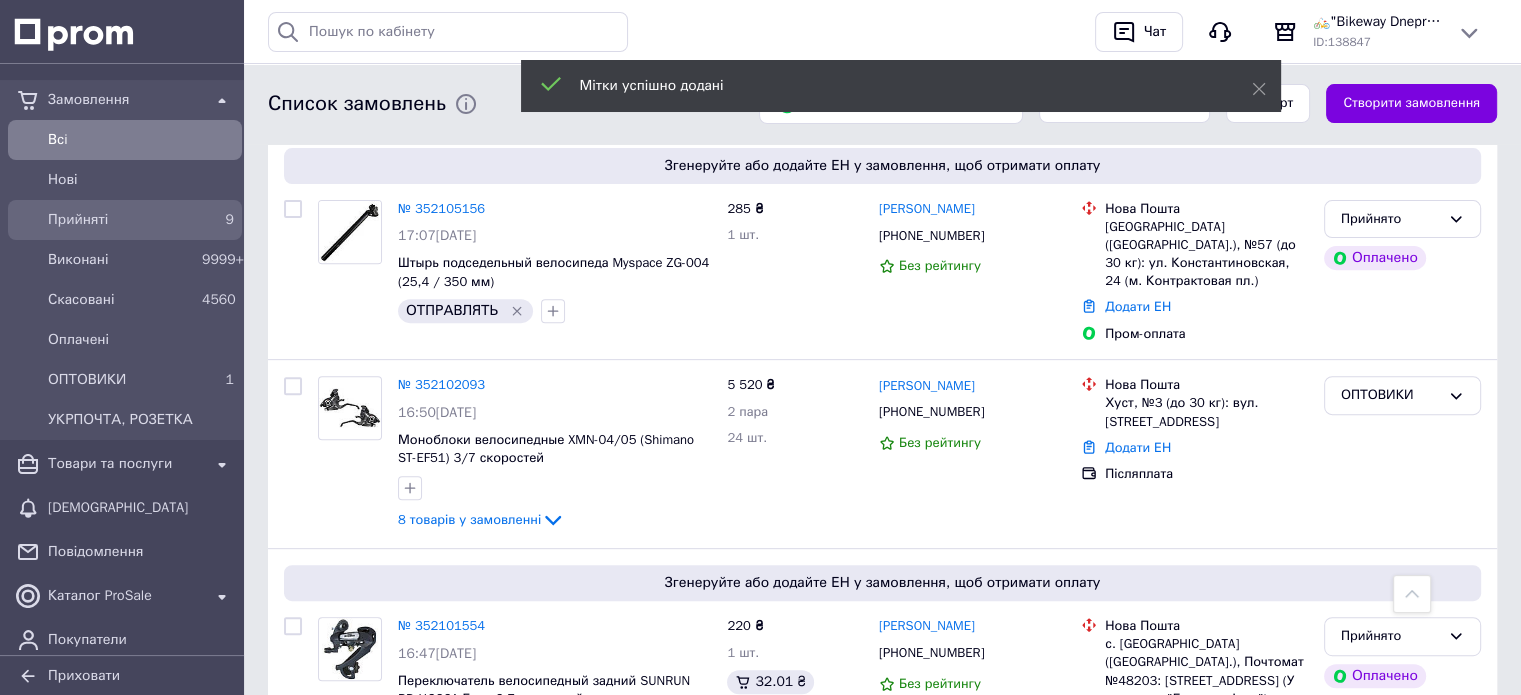 click on "Прийняті" at bounding box center [121, 220] 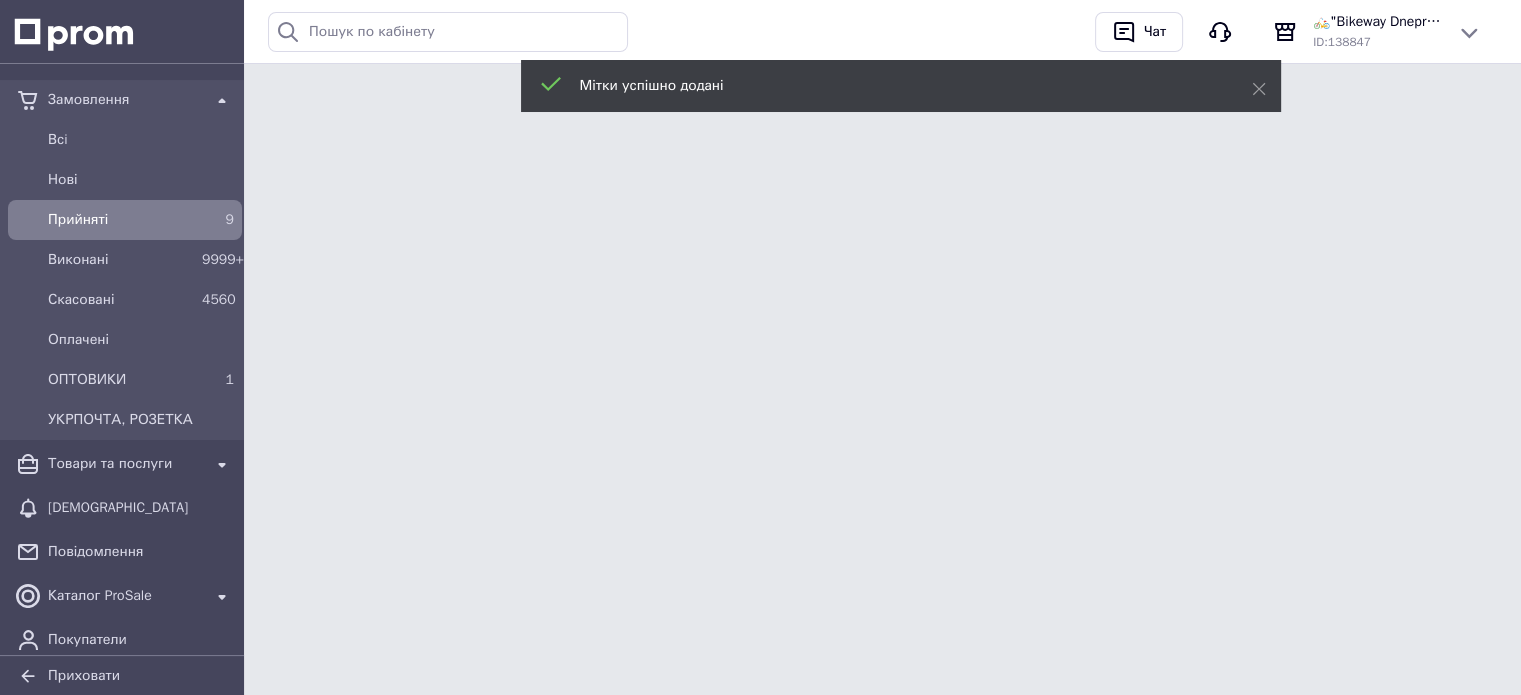 scroll, scrollTop: 0, scrollLeft: 0, axis: both 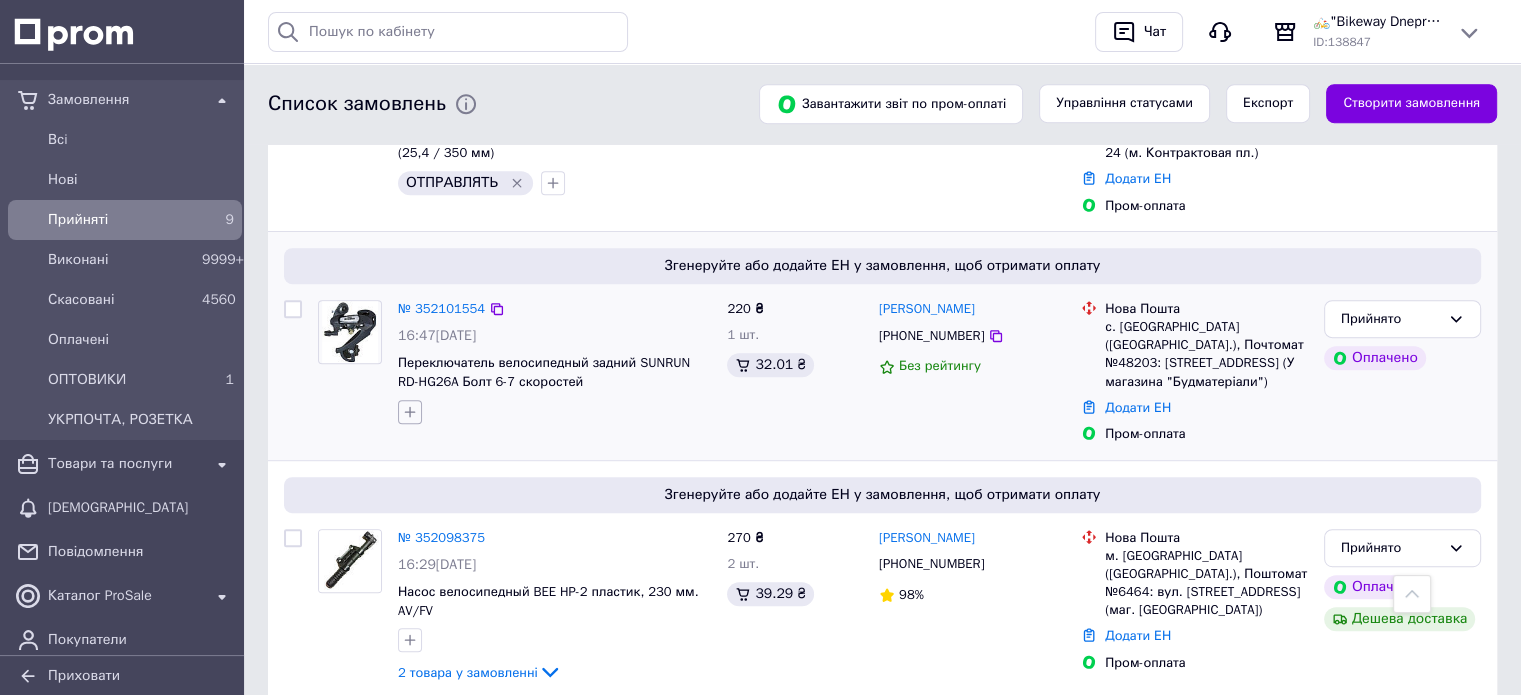 click 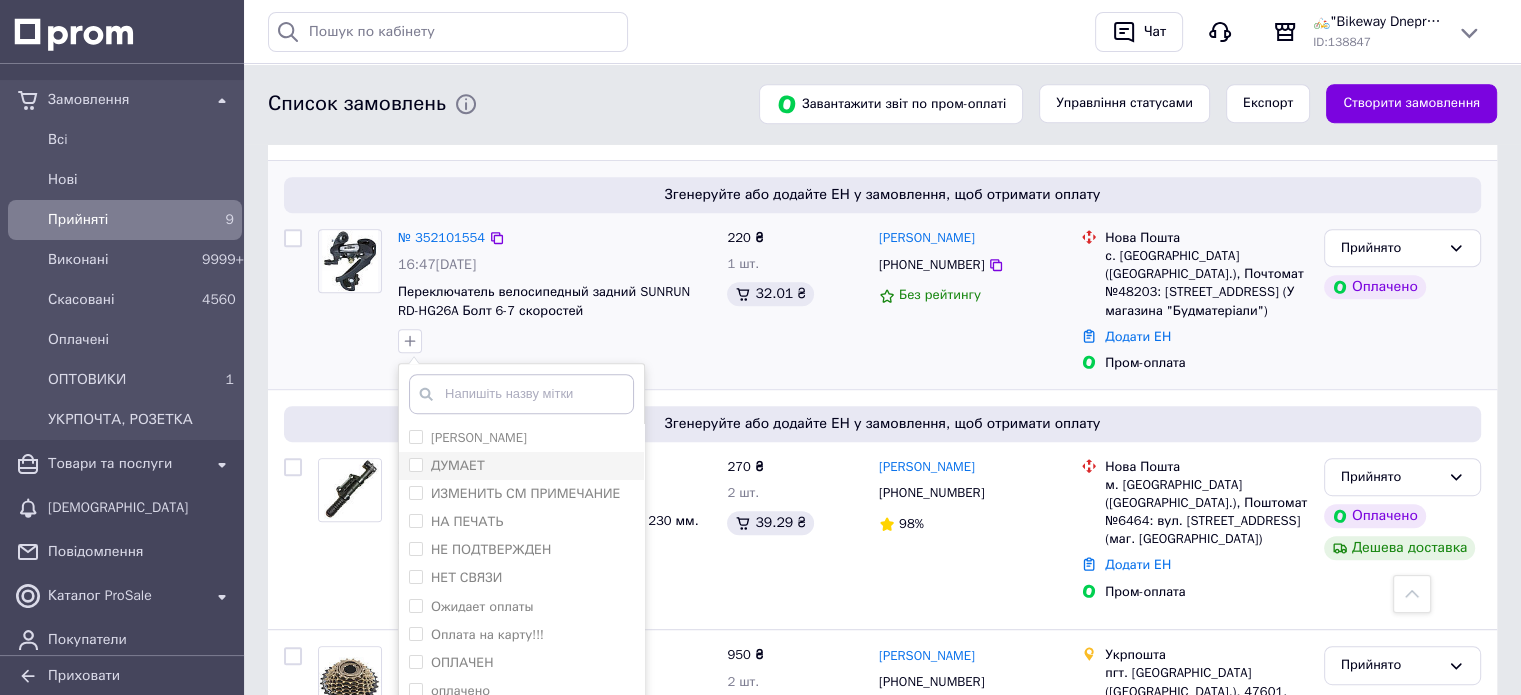 scroll, scrollTop: 1000, scrollLeft: 0, axis: vertical 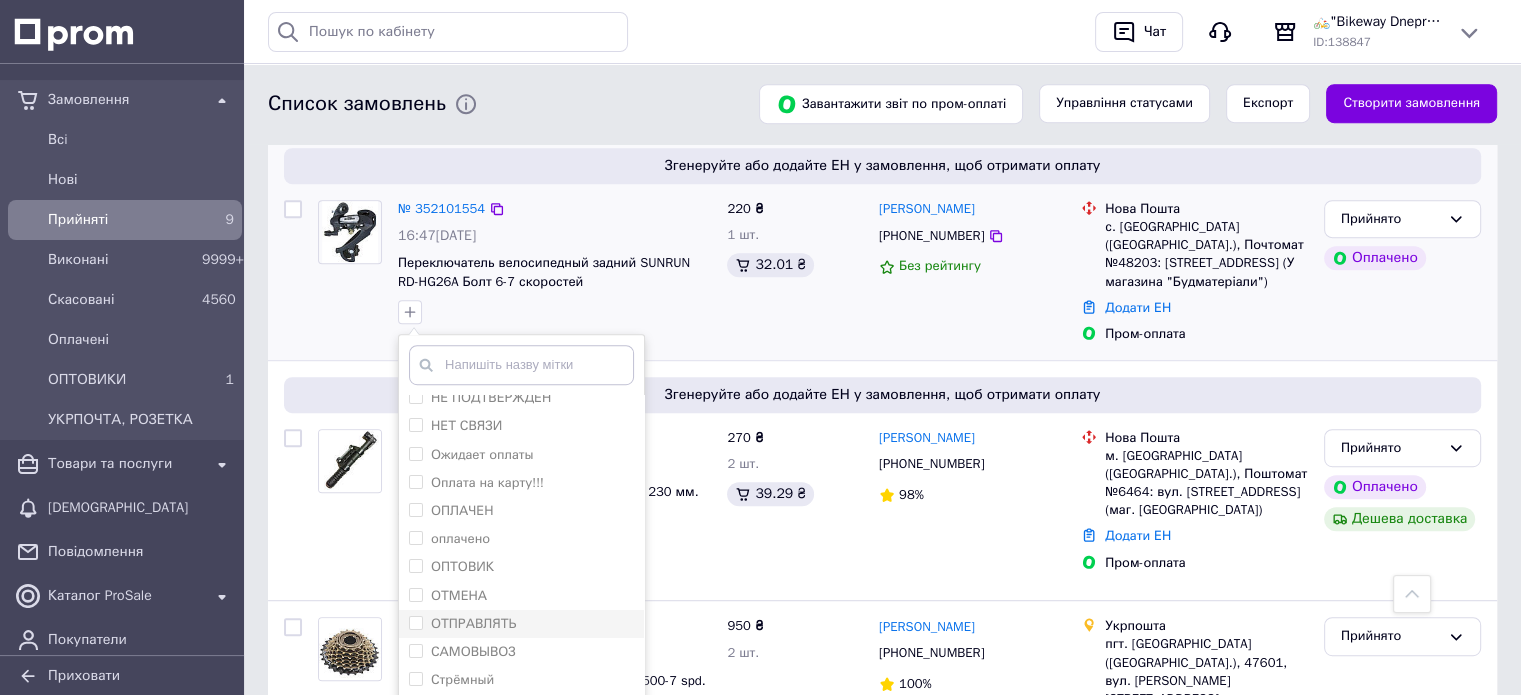 click on "ОТПРАВЛЯТЬ" at bounding box center [473, 623] 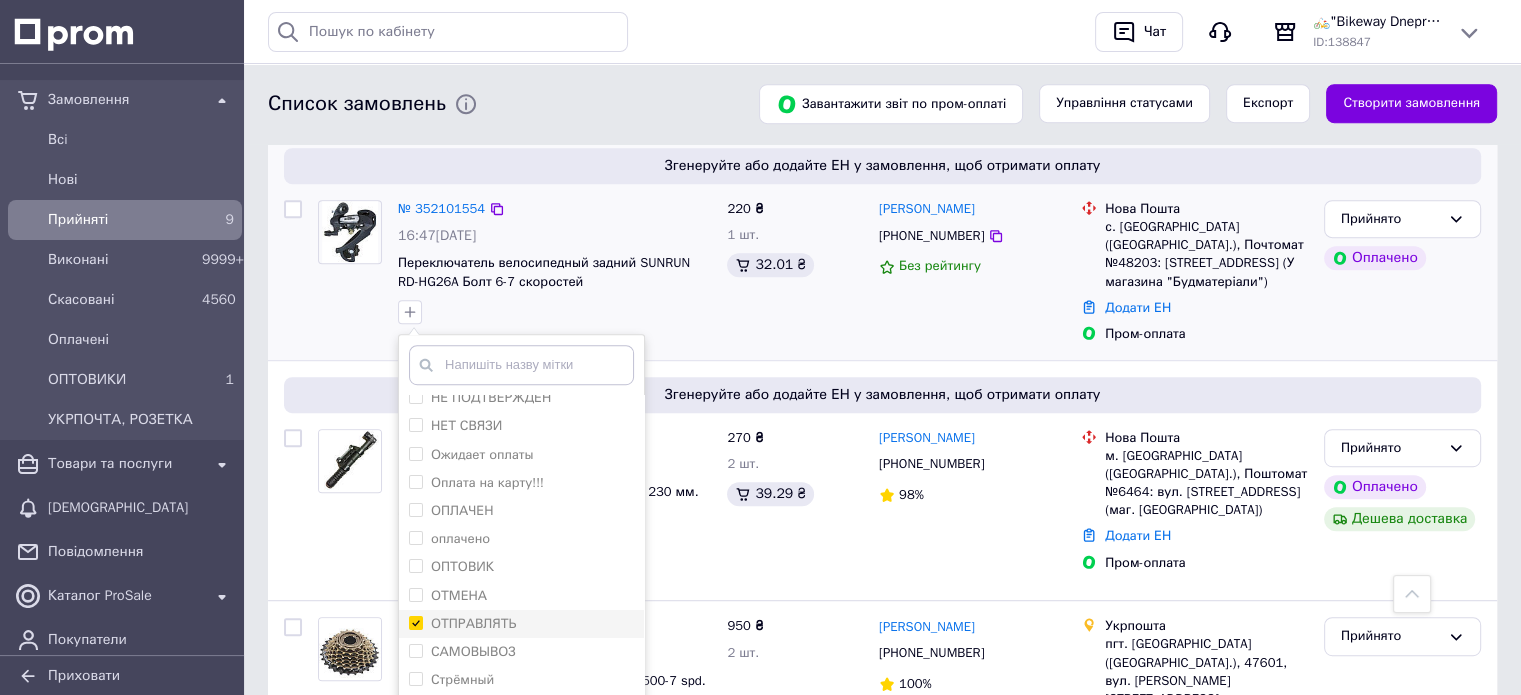 checkbox on "true" 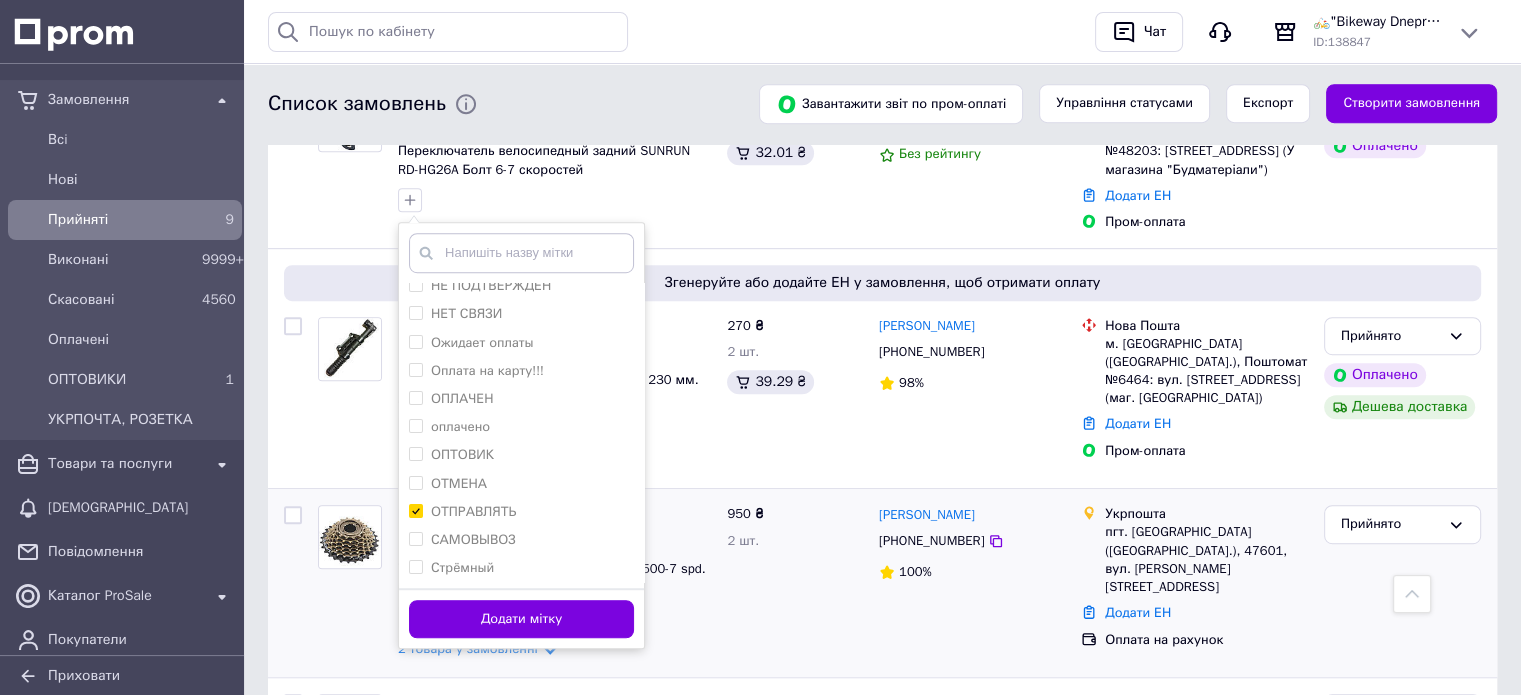 scroll, scrollTop: 1200, scrollLeft: 0, axis: vertical 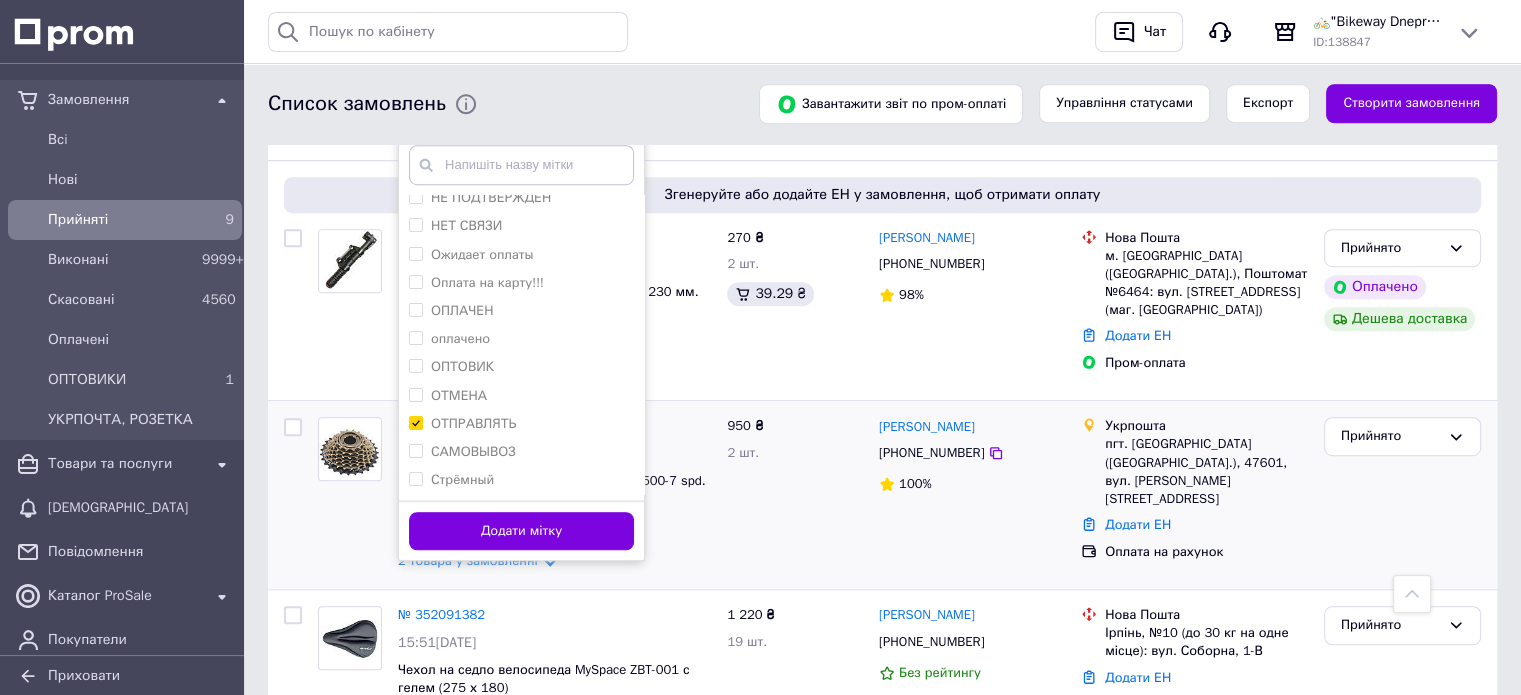 click on "Додати мітку" at bounding box center (521, 531) 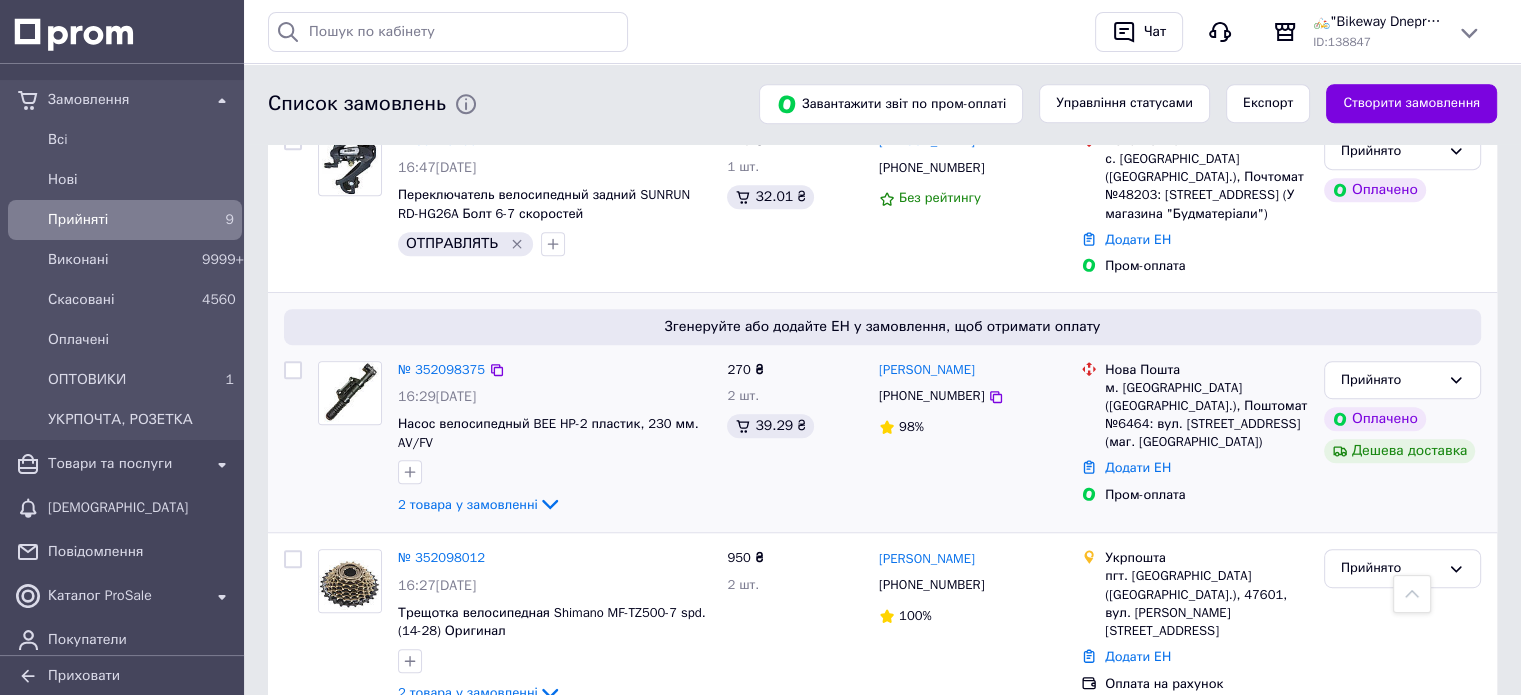scroll, scrollTop: 1100, scrollLeft: 0, axis: vertical 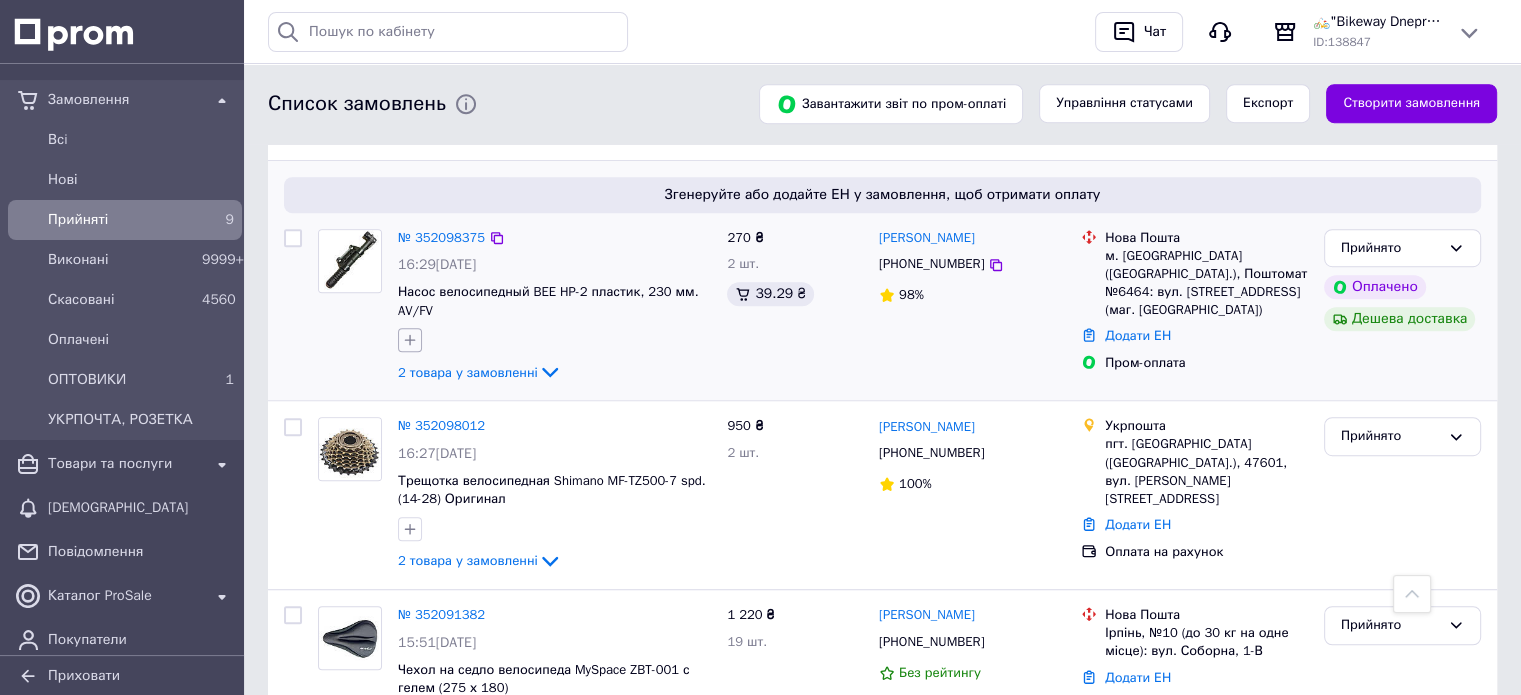 click at bounding box center [410, 340] 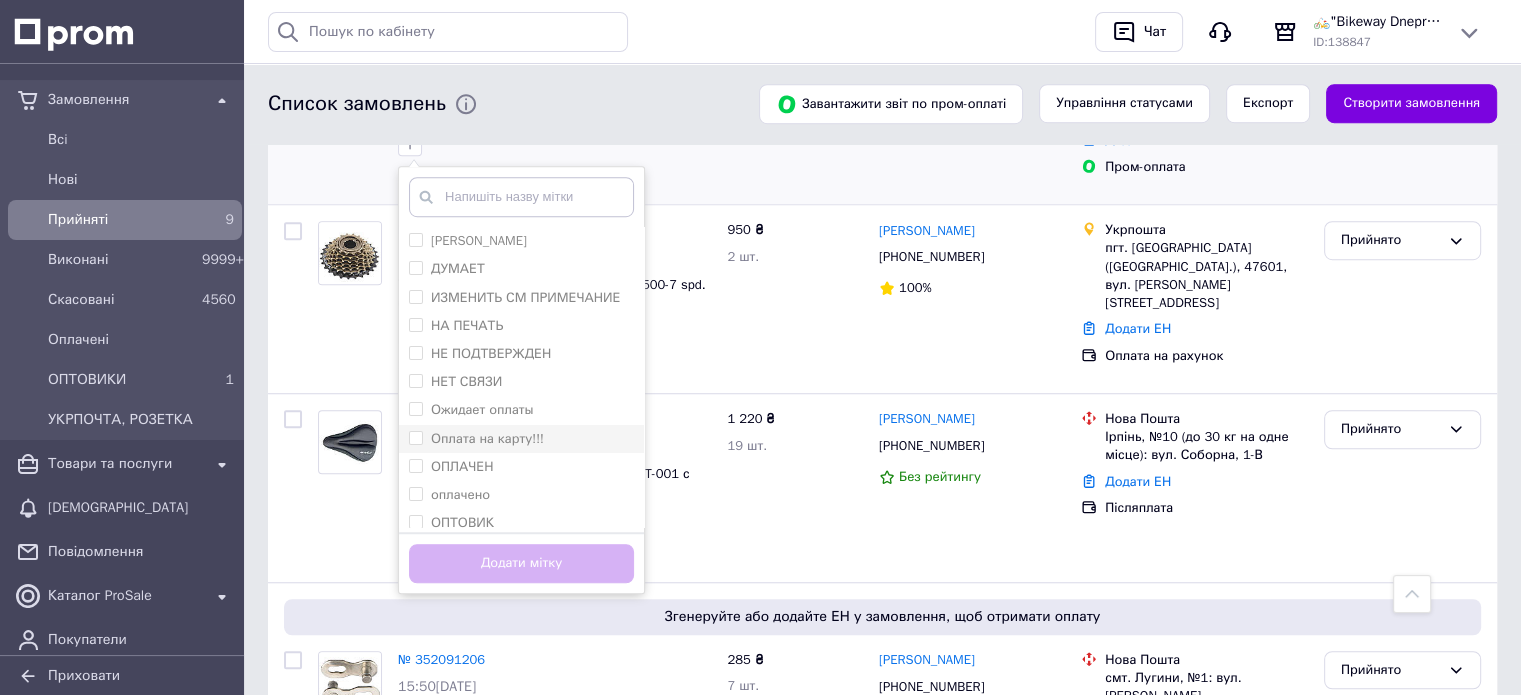 scroll, scrollTop: 1400, scrollLeft: 0, axis: vertical 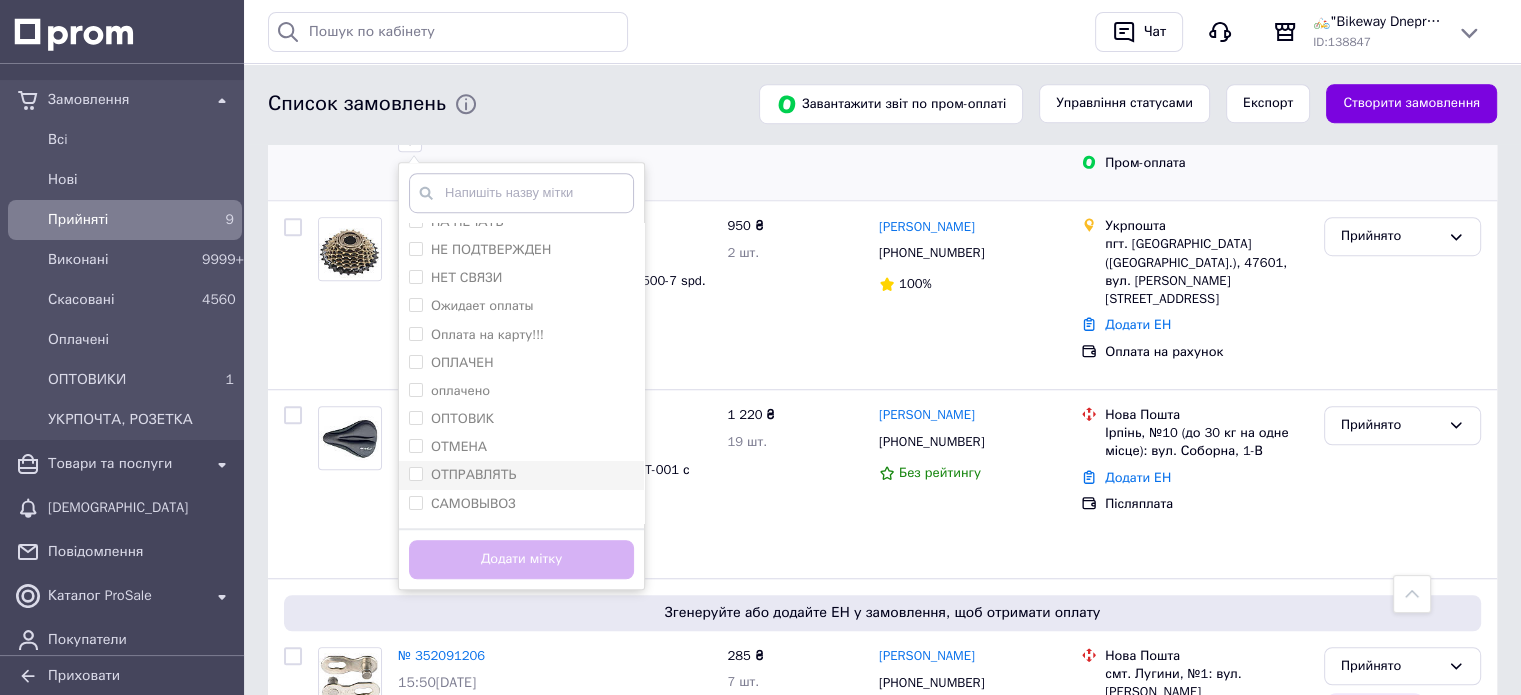 click on "ОТПРАВЛЯТЬ" at bounding box center (473, 474) 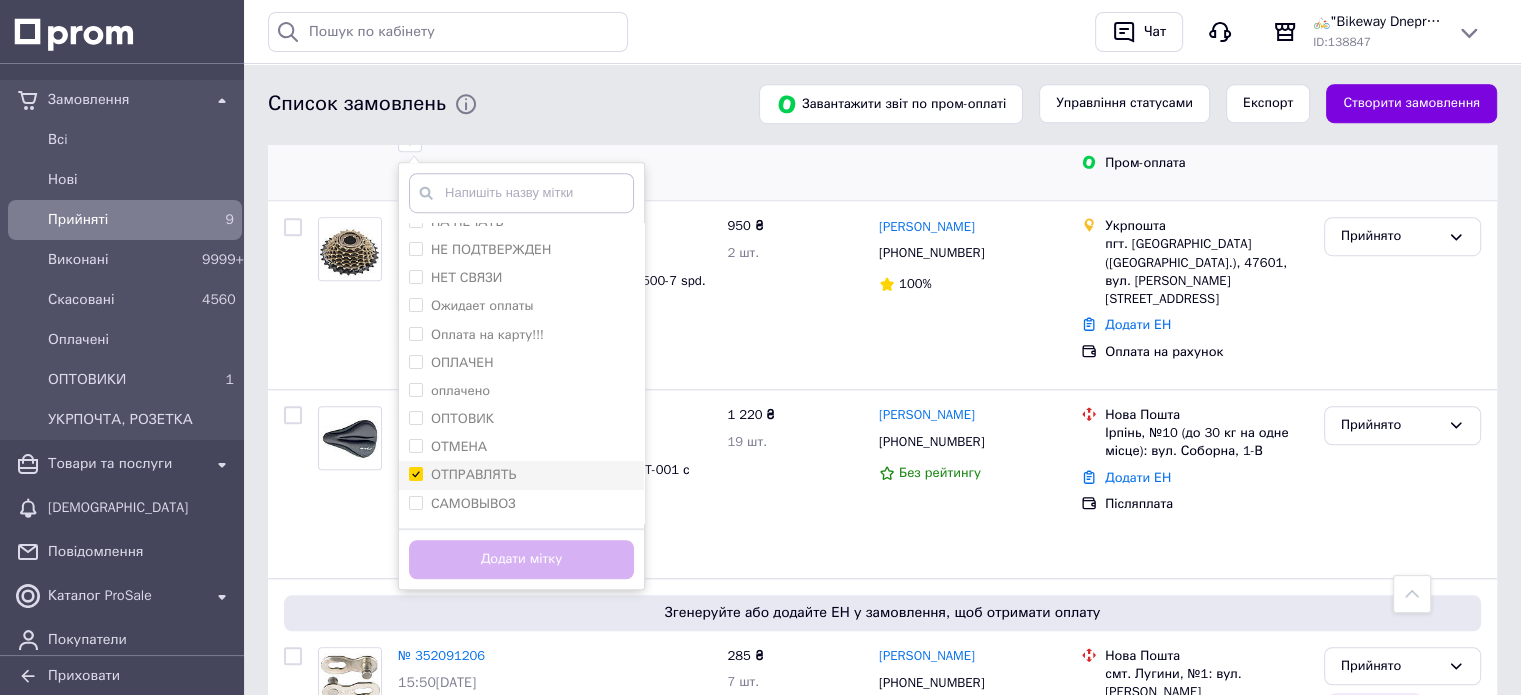 checkbox on "true" 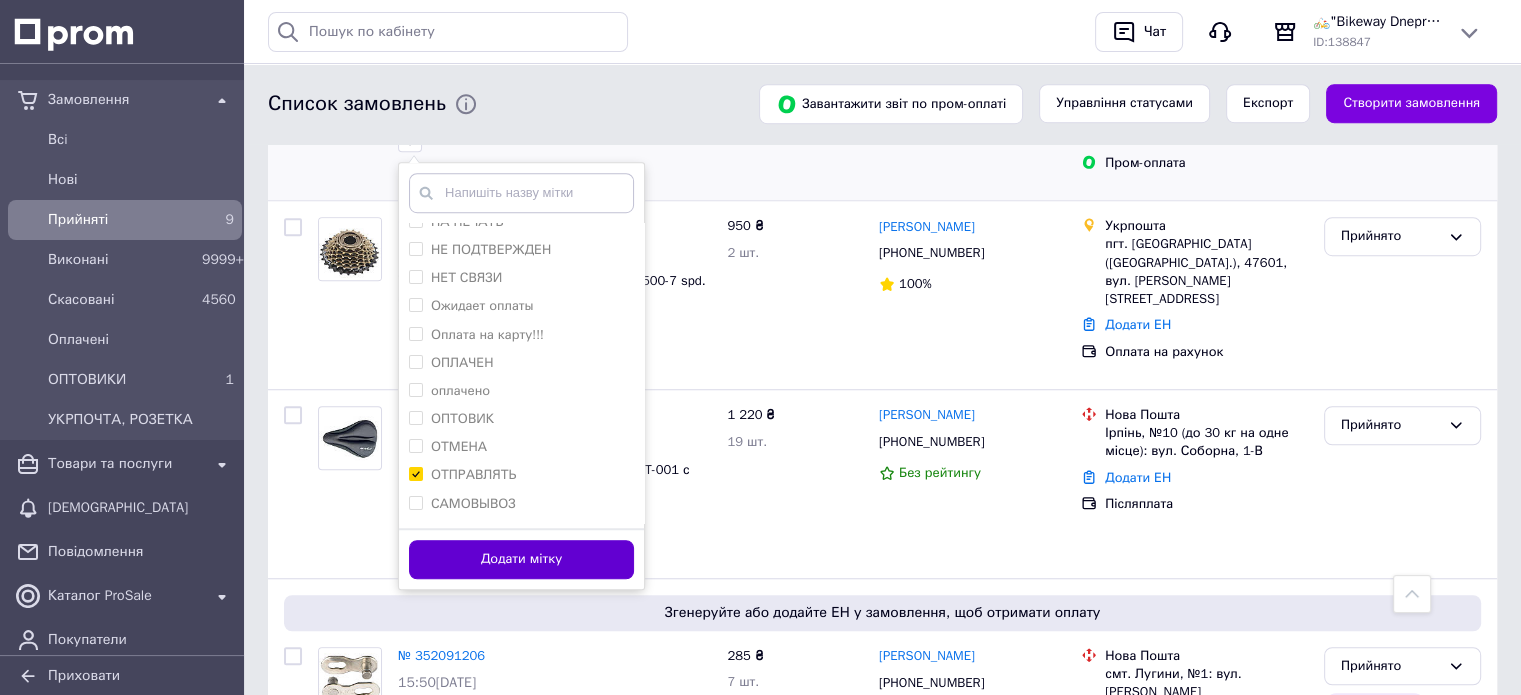 click on "Додати мітку" at bounding box center (521, 559) 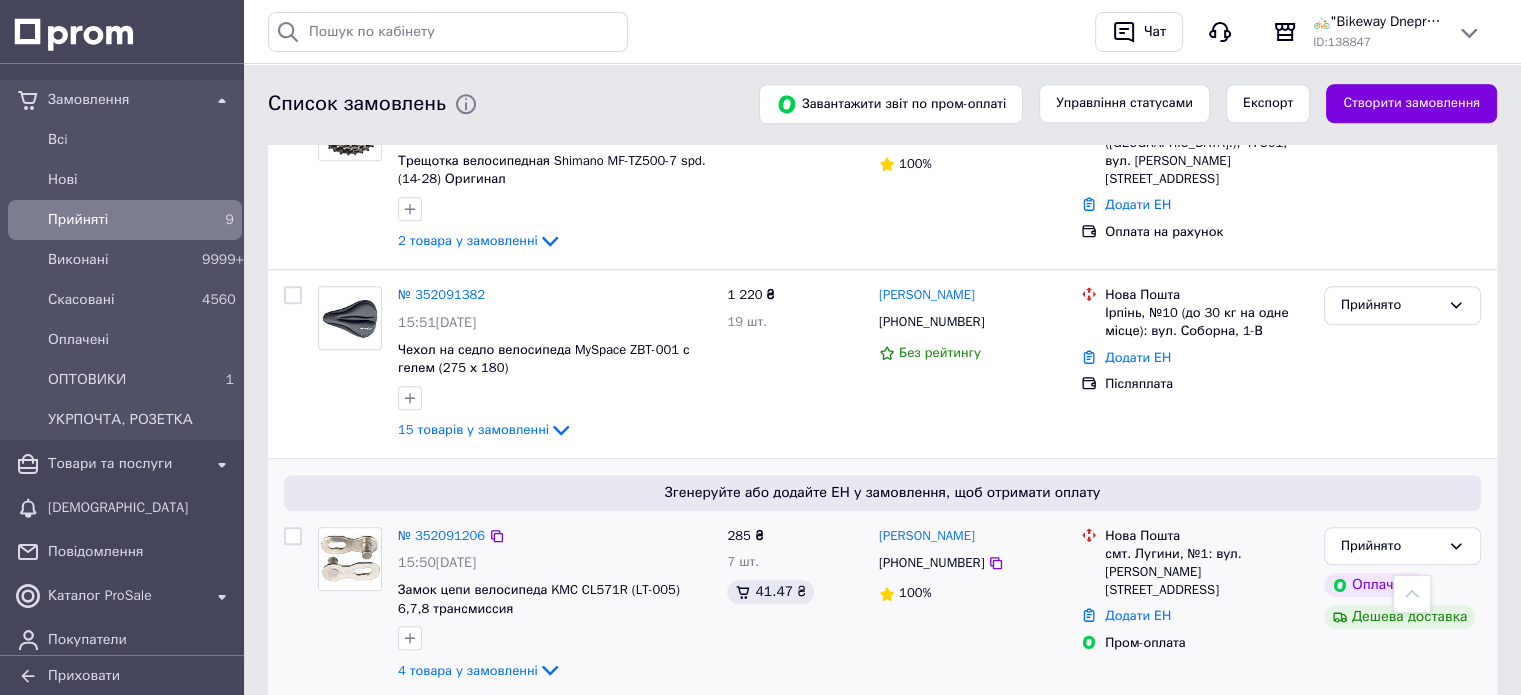 scroll, scrollTop: 1566, scrollLeft: 0, axis: vertical 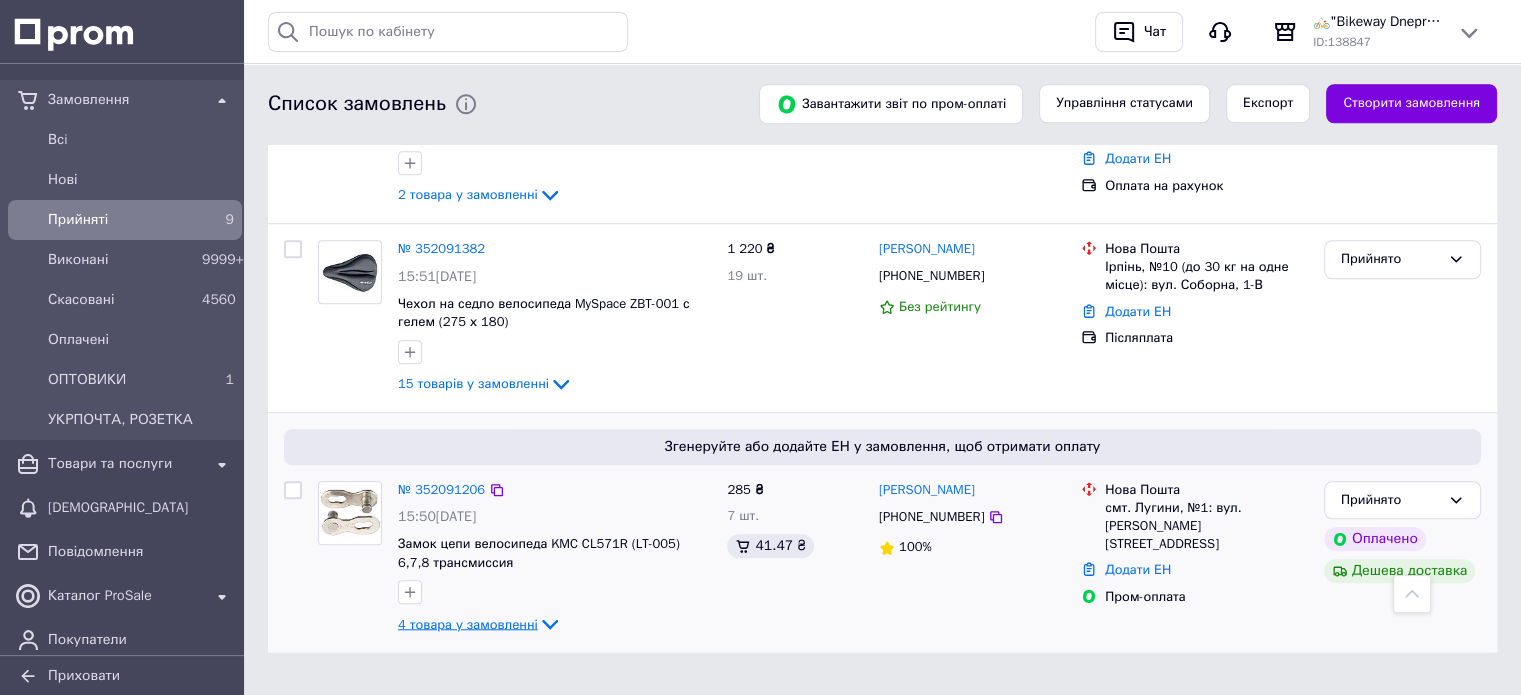 click on "4 товара у замовленні" at bounding box center (468, 623) 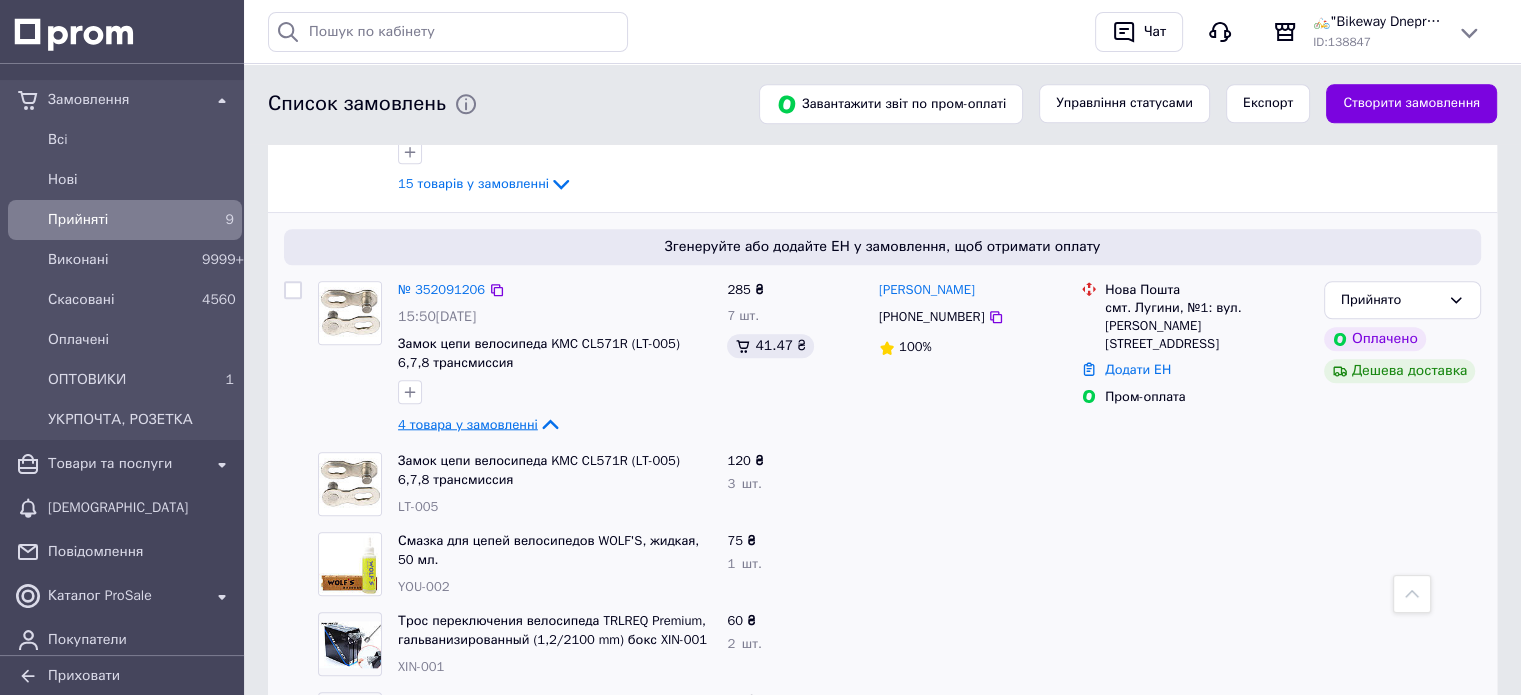 click on "4 товара у замовленні" at bounding box center (468, 423) 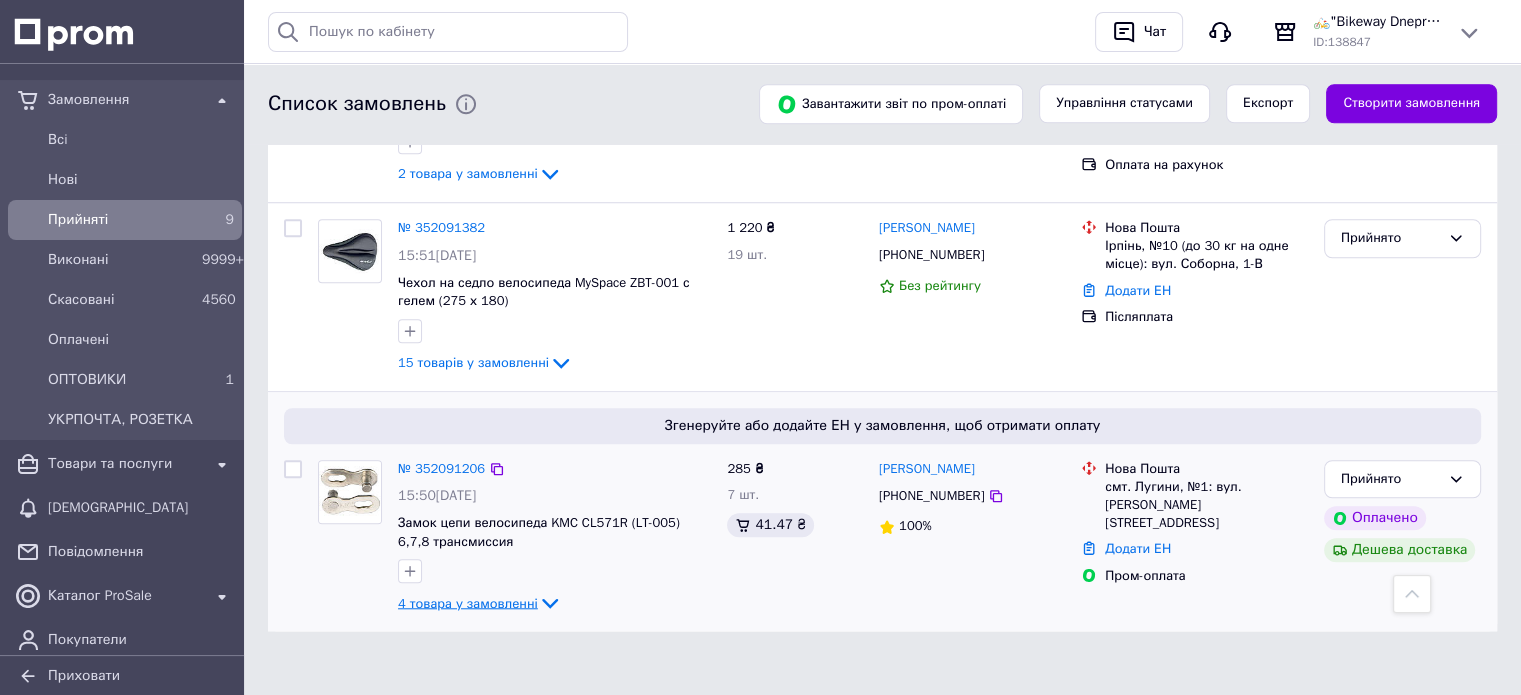 scroll, scrollTop: 1566, scrollLeft: 0, axis: vertical 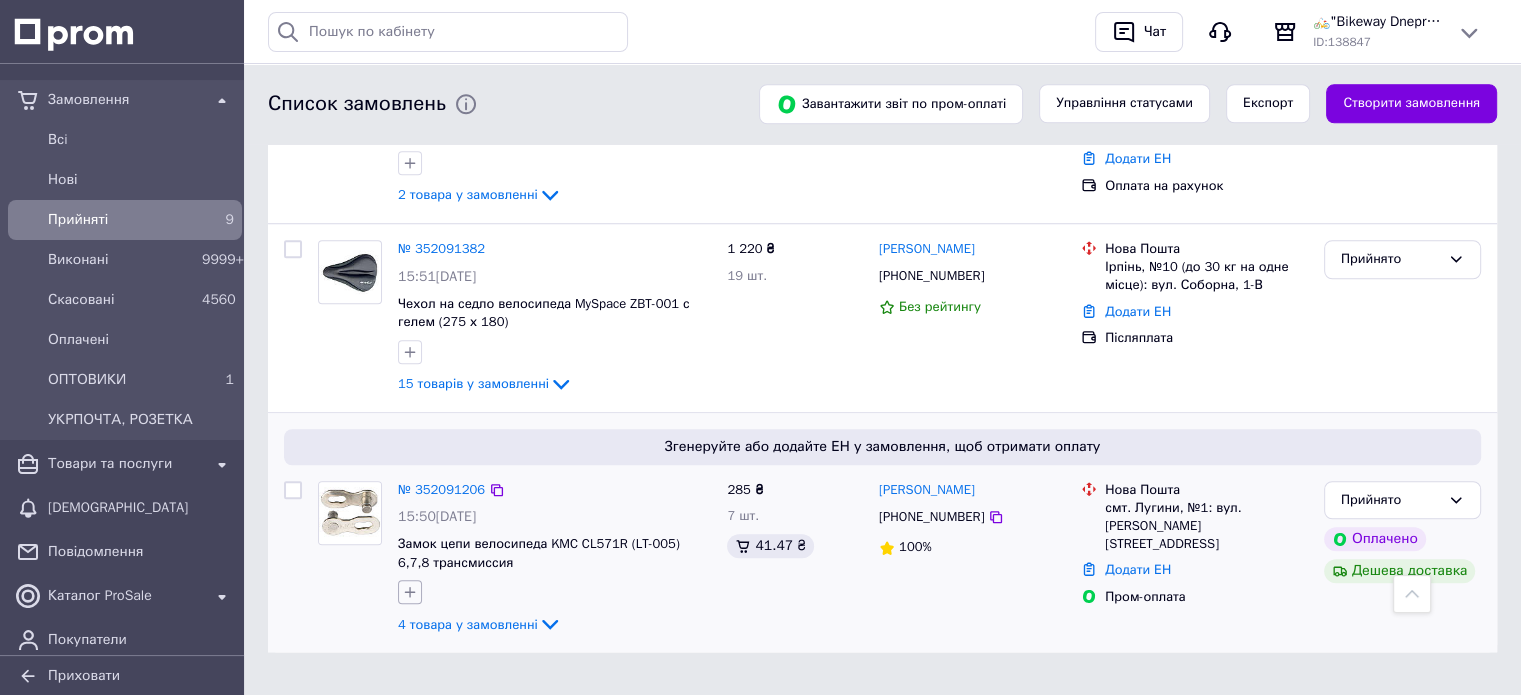 click 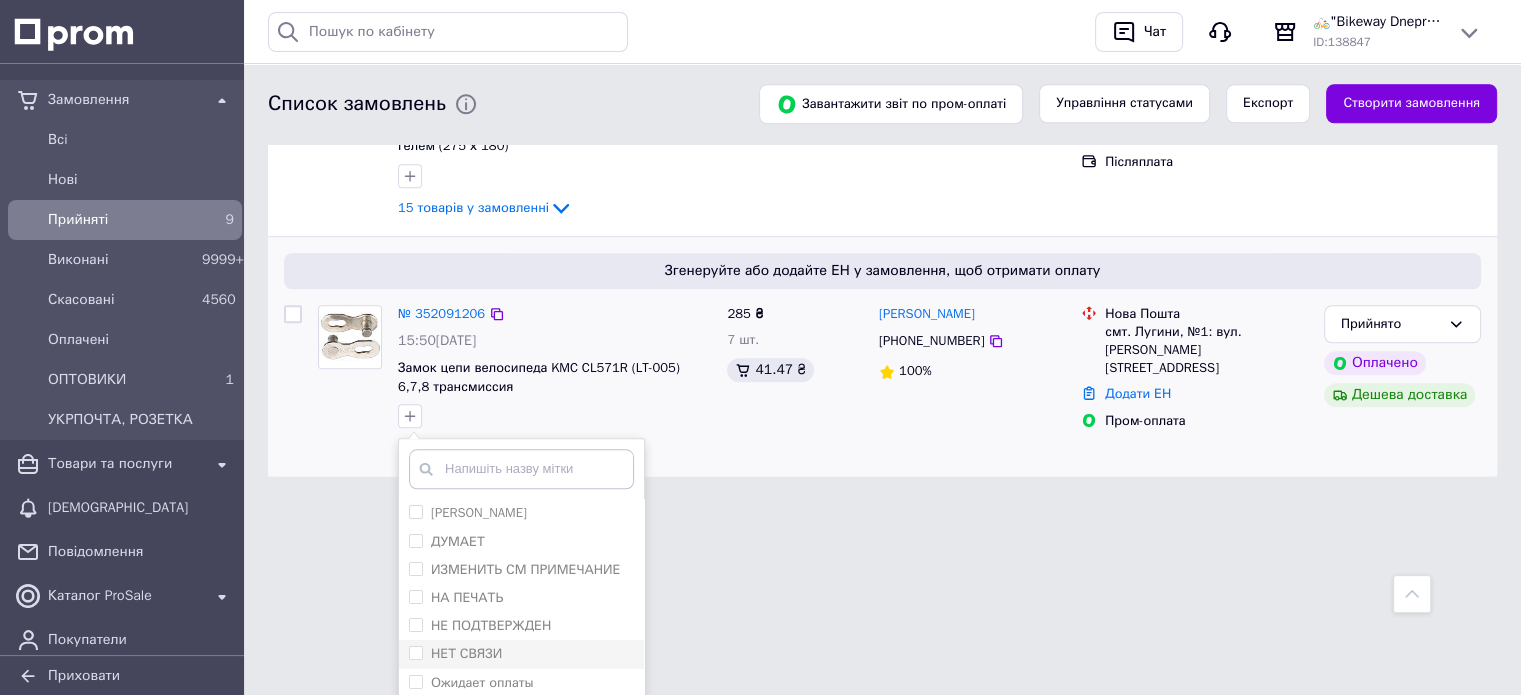 scroll, scrollTop: 1866, scrollLeft: 0, axis: vertical 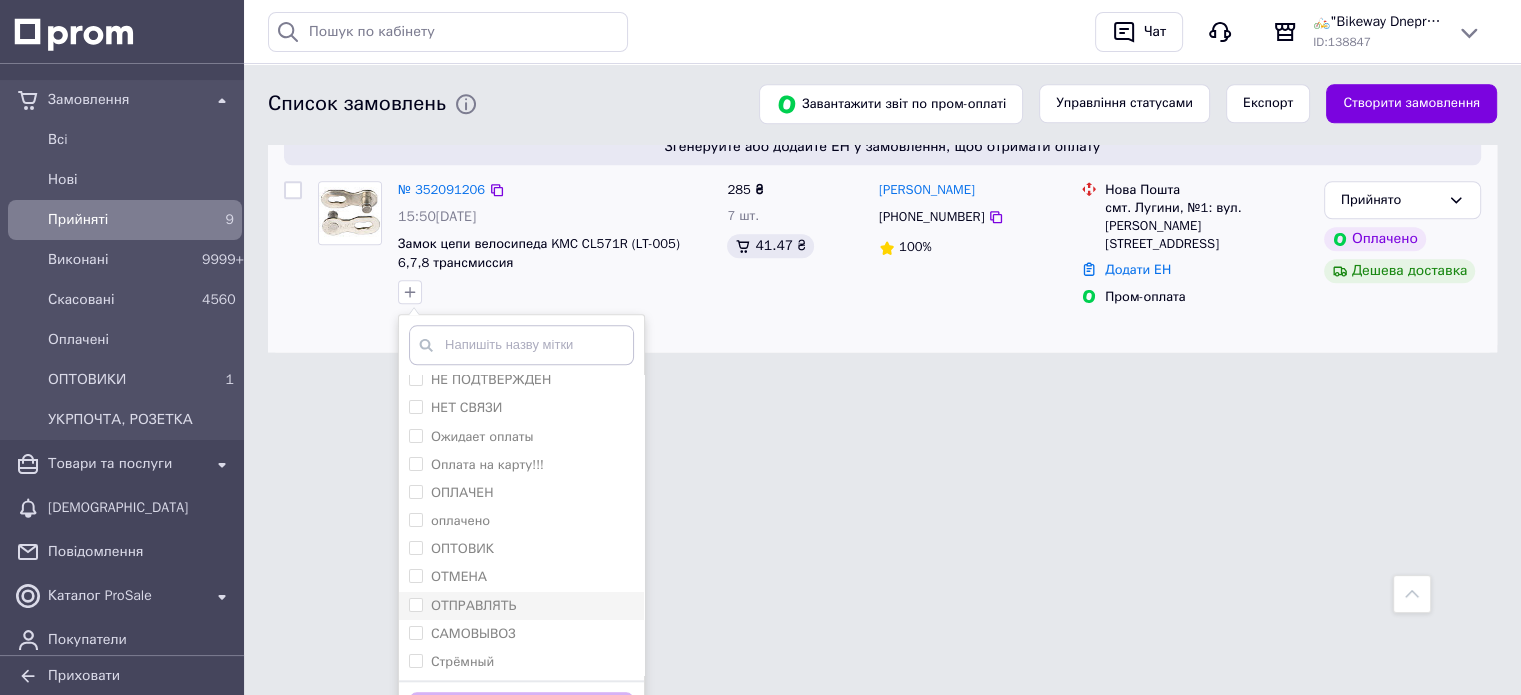 click on "ОТПРАВЛЯТЬ" at bounding box center [473, 605] 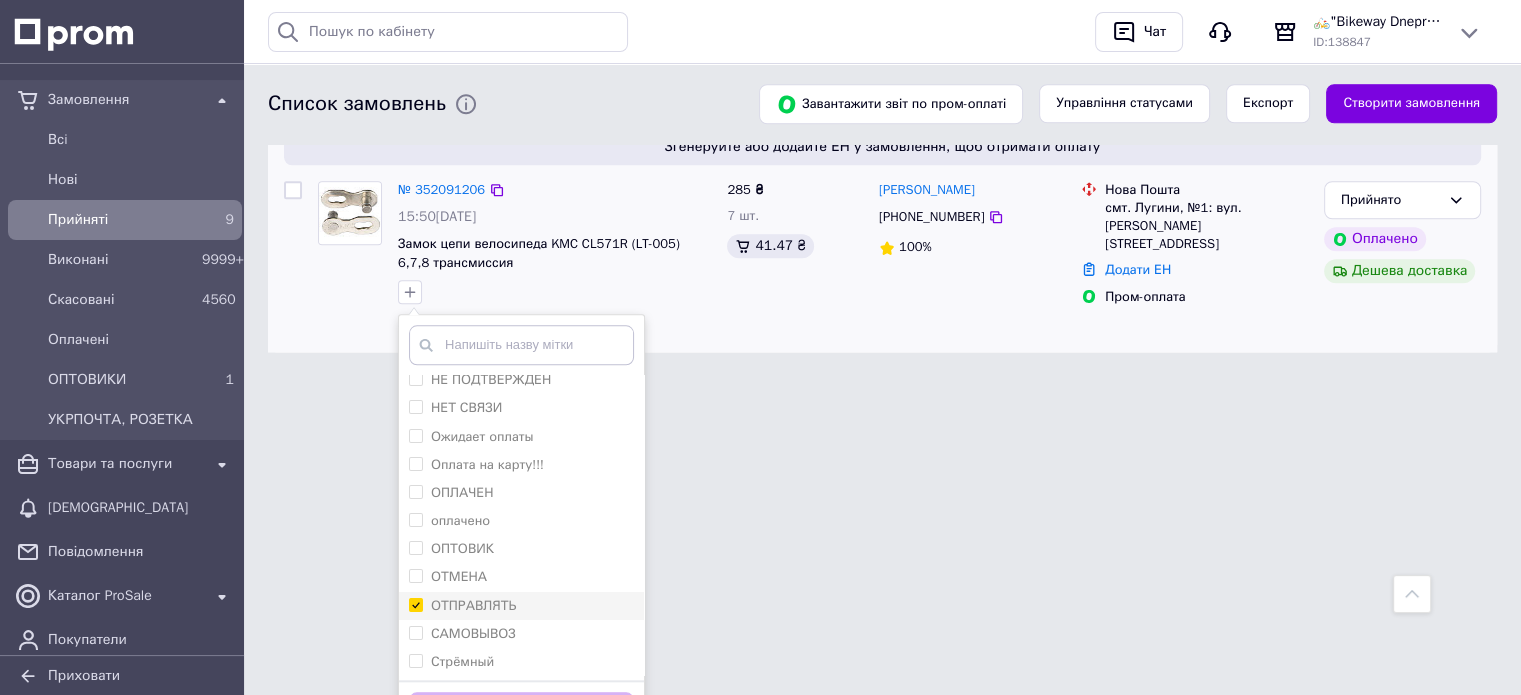 checkbox on "true" 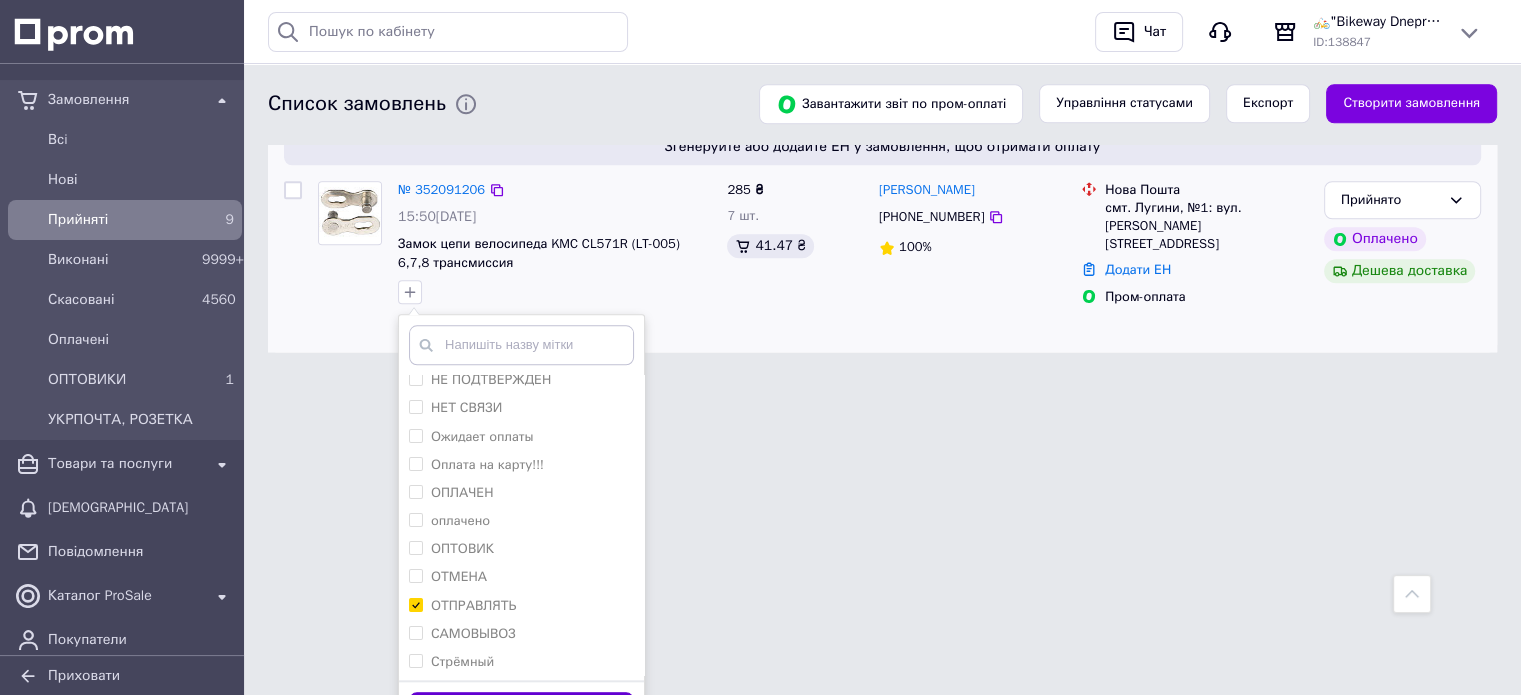 click on "Додати мітку" at bounding box center [521, 711] 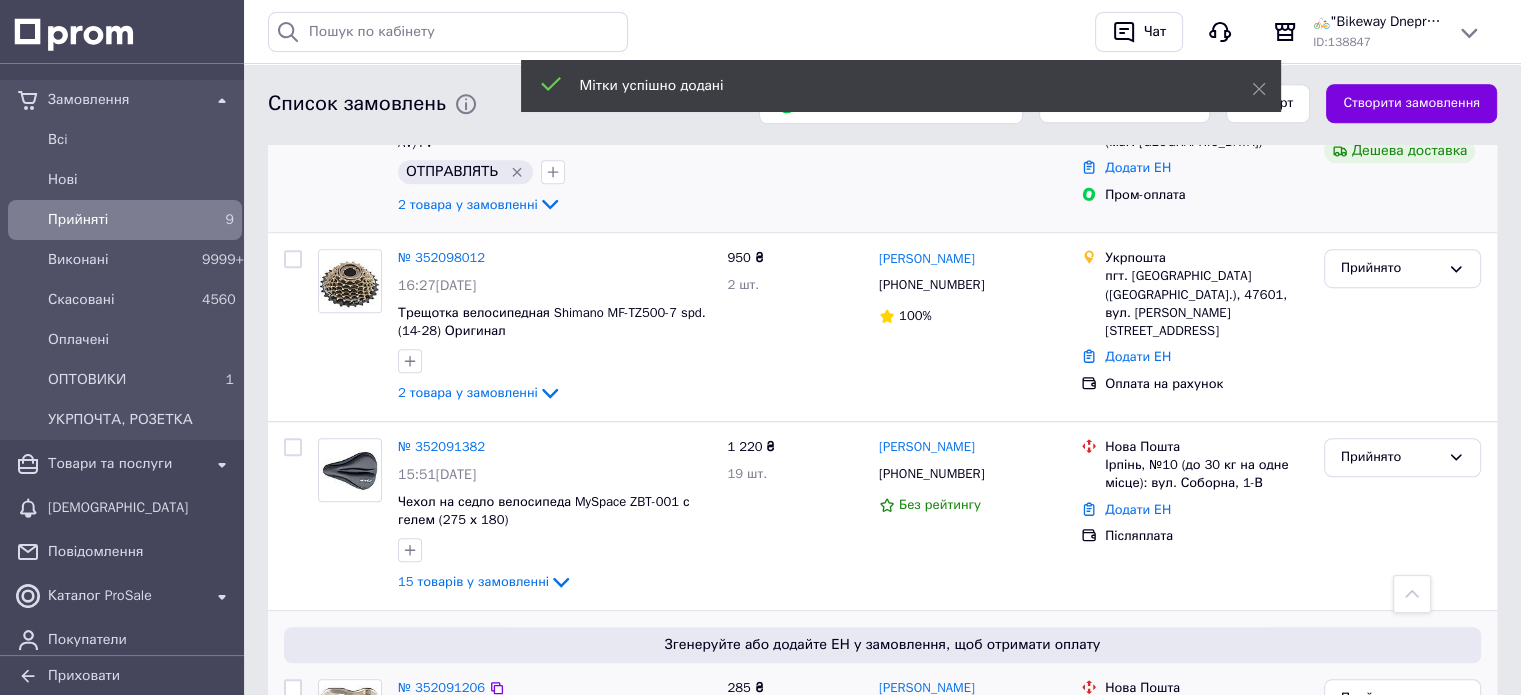 scroll, scrollTop: 1366, scrollLeft: 0, axis: vertical 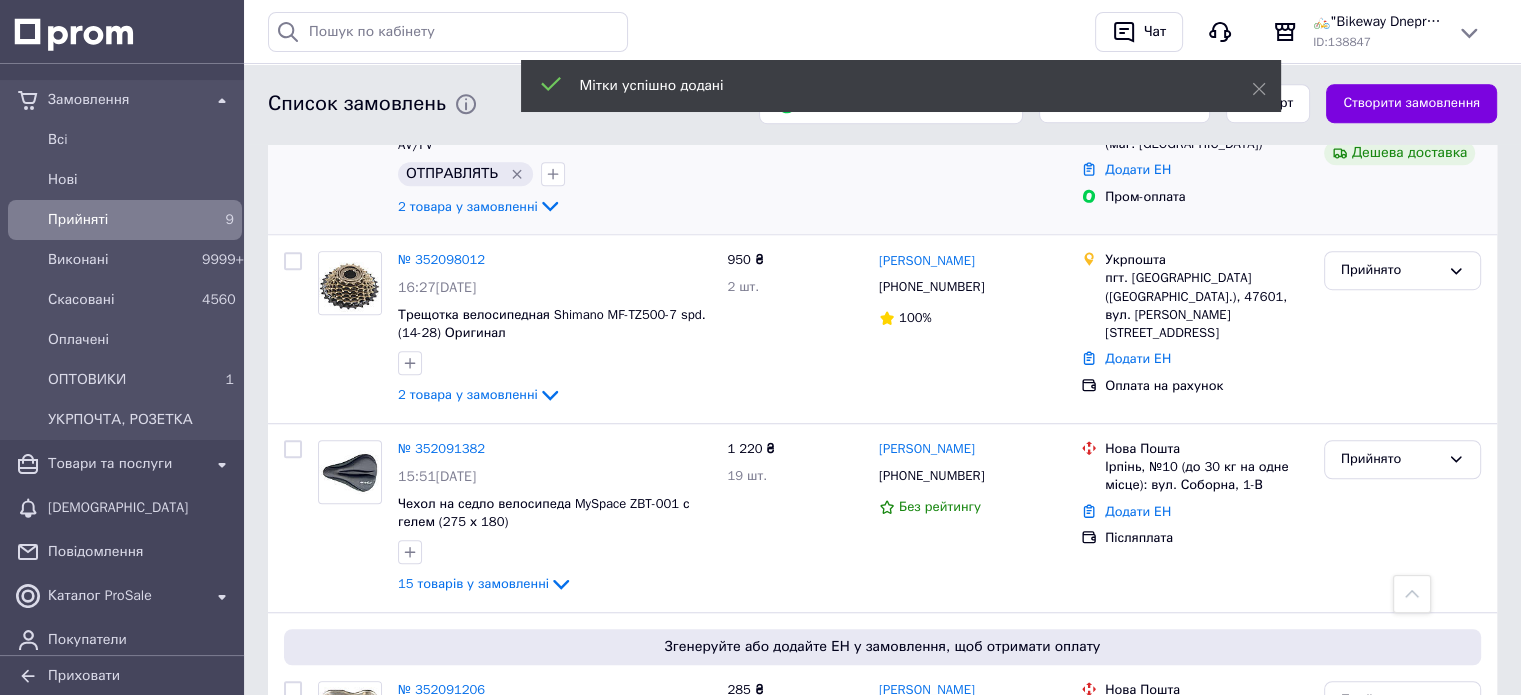 click on "[PERSON_NAME]" at bounding box center [927, 449] 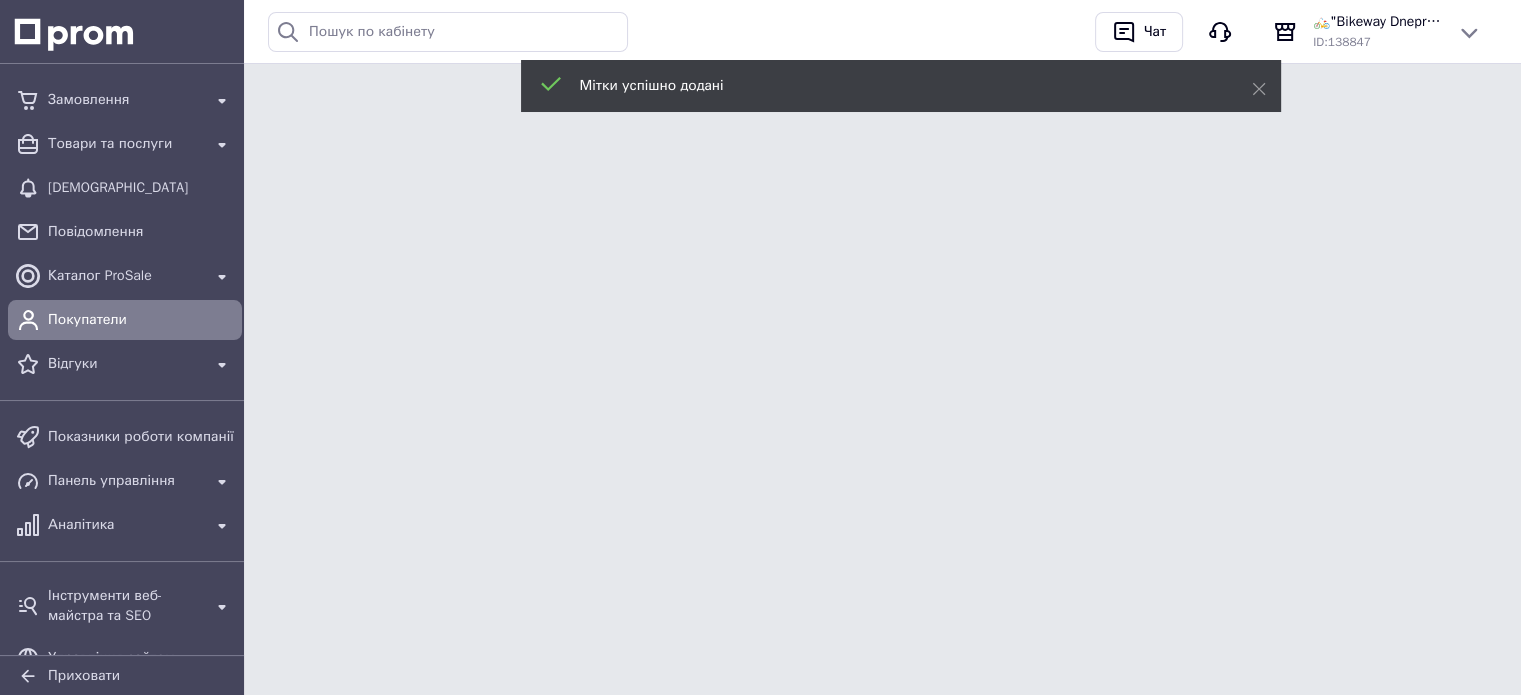 scroll, scrollTop: 0, scrollLeft: 0, axis: both 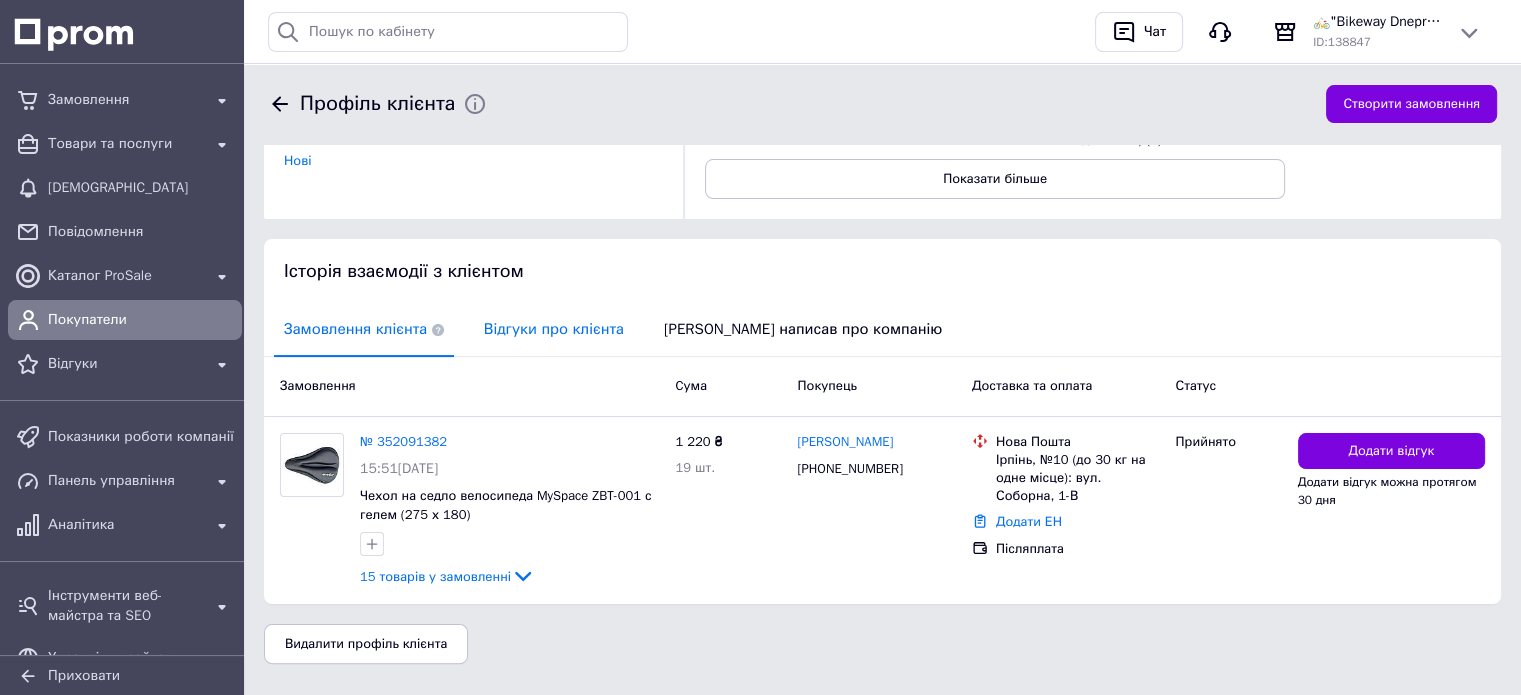 click on "Відгуки про клієнта" at bounding box center [554, 329] 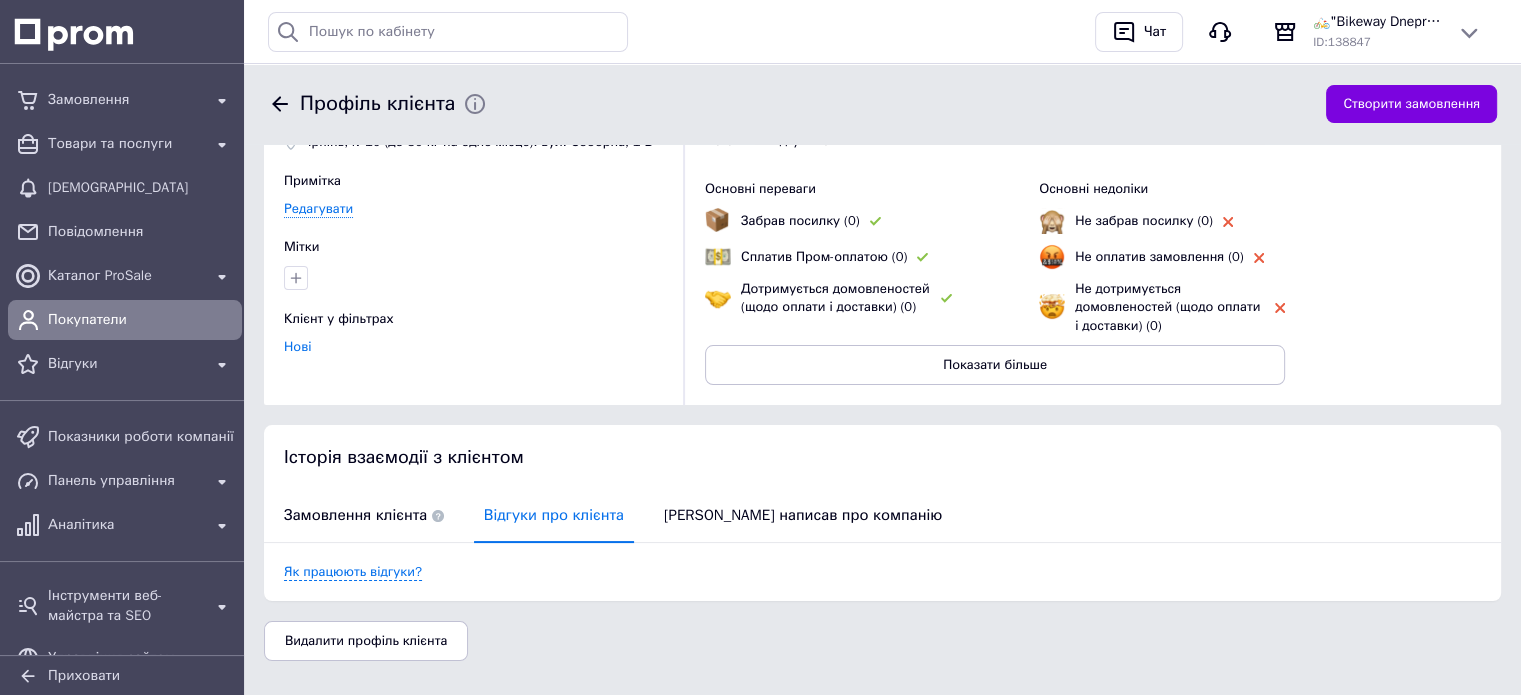 scroll, scrollTop: 0, scrollLeft: 0, axis: both 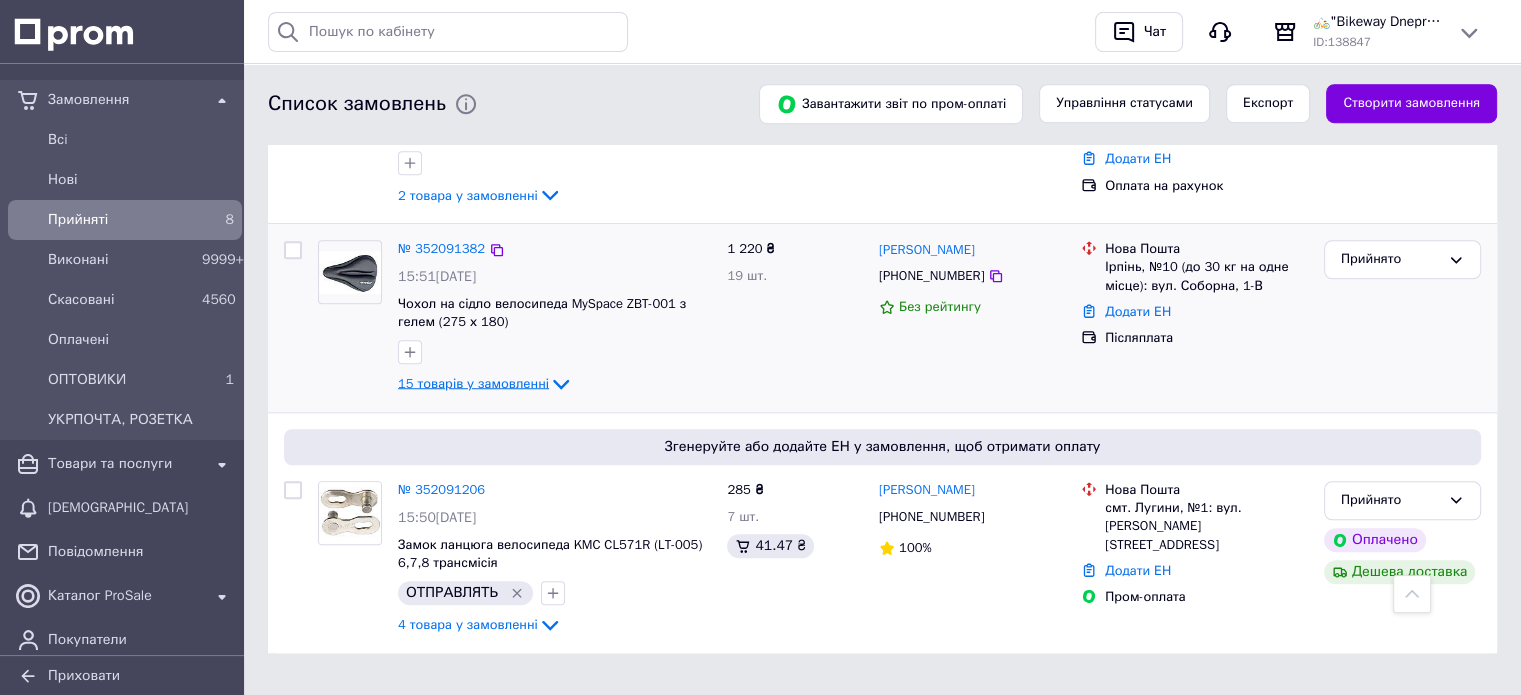click on "15 товарів у замовленні" at bounding box center (473, 383) 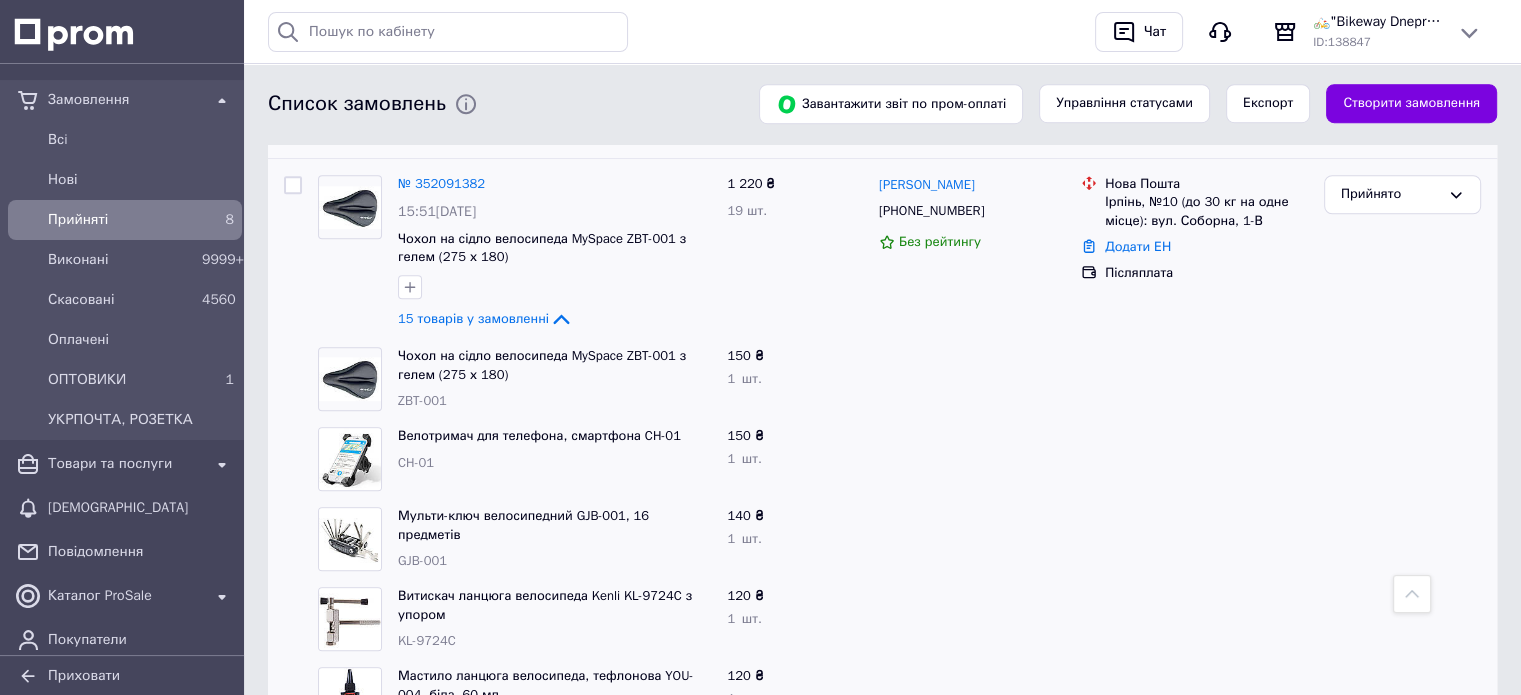 scroll, scrollTop: 1209, scrollLeft: 0, axis: vertical 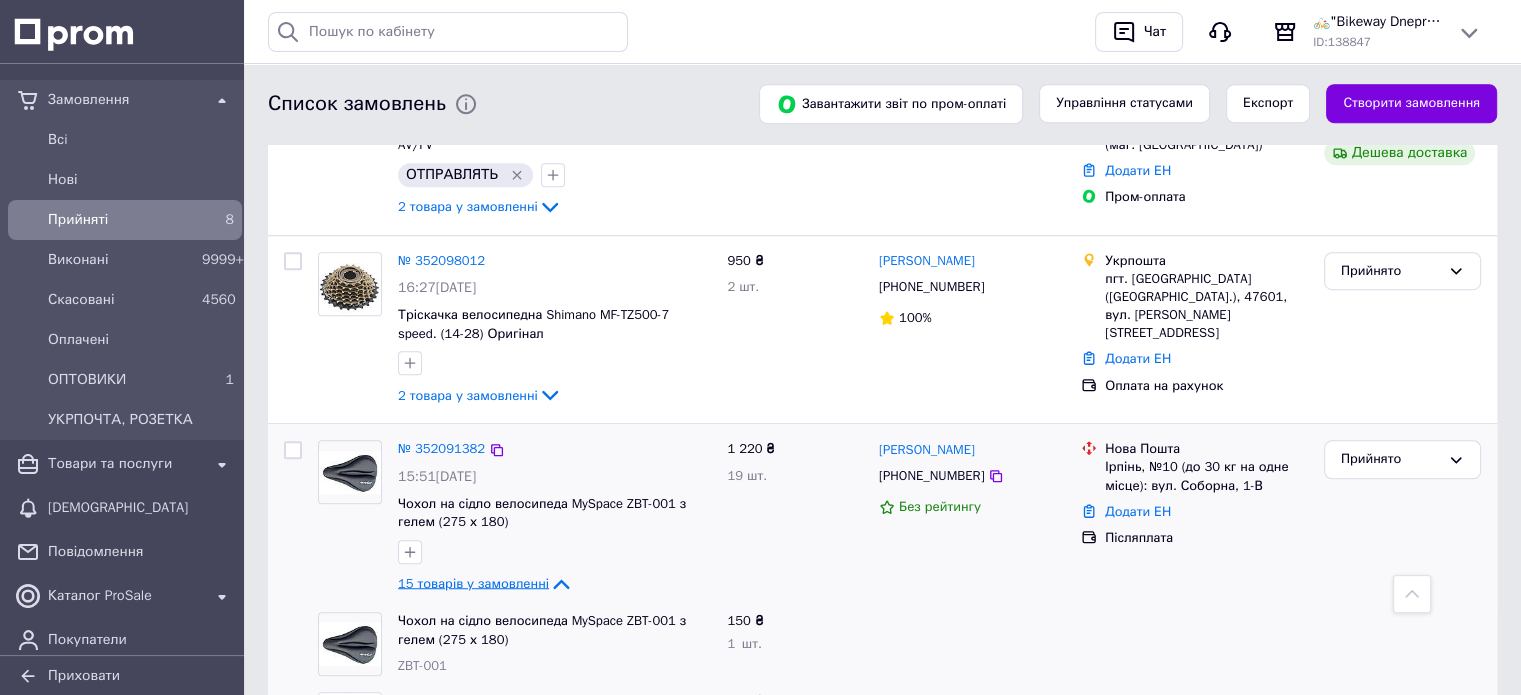 click on "15 товарів у замовленні" at bounding box center [473, 583] 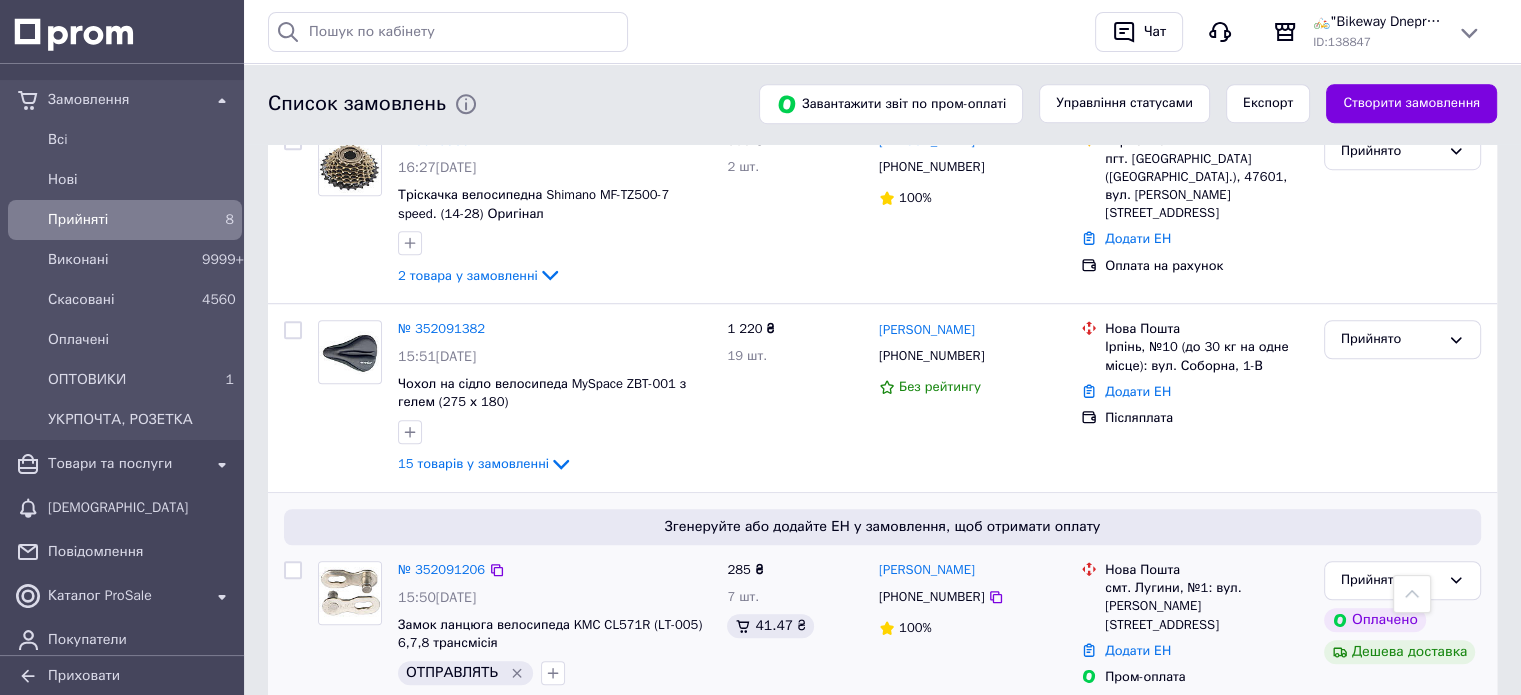 scroll, scrollTop: 1409, scrollLeft: 0, axis: vertical 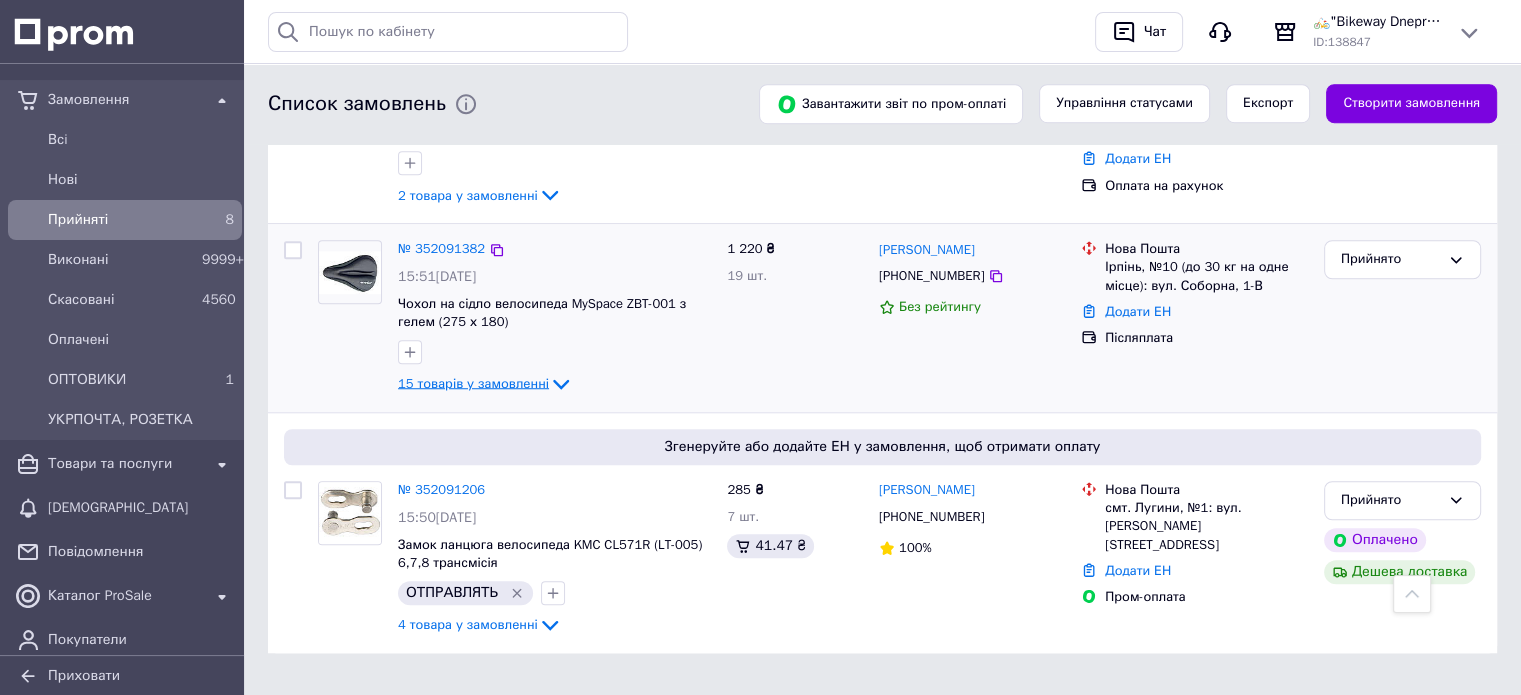 click on "15 товарів у замовленні" at bounding box center (473, 383) 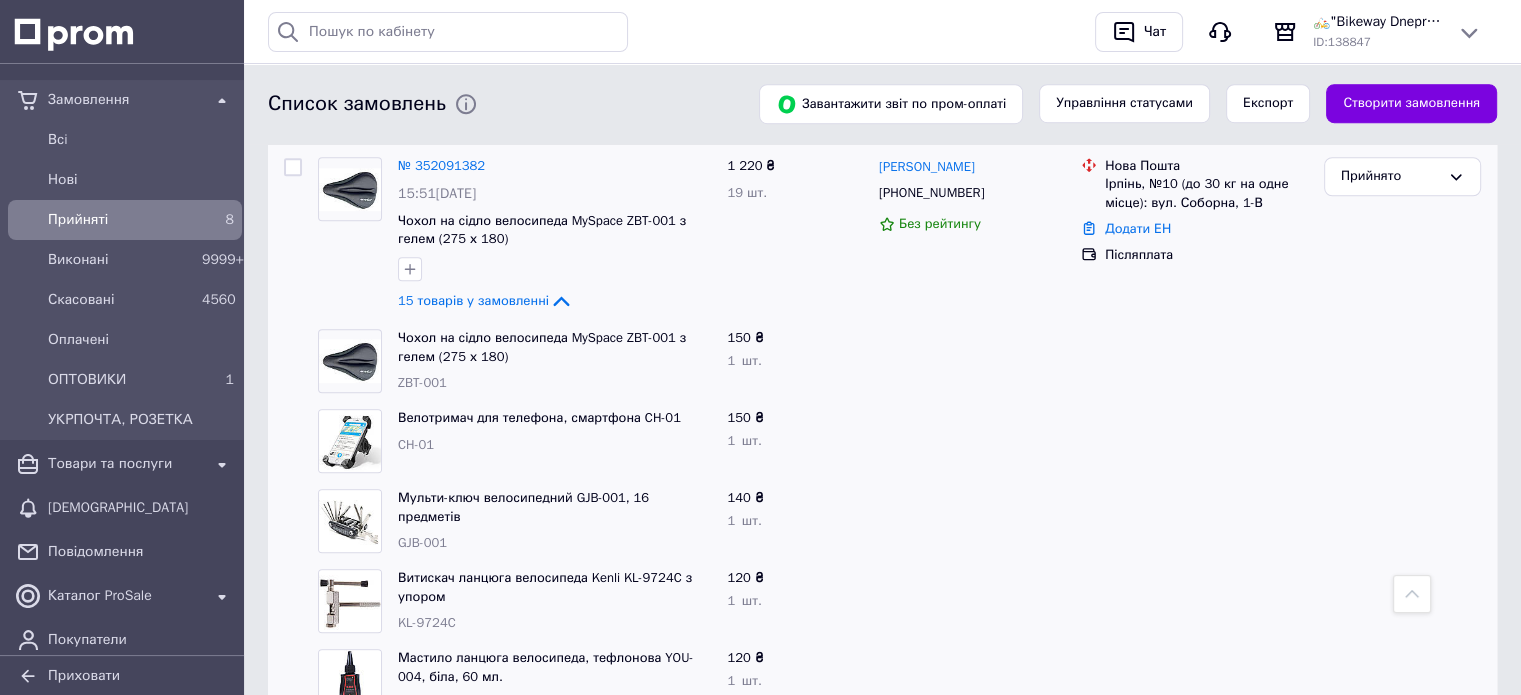 scroll, scrollTop: 1409, scrollLeft: 0, axis: vertical 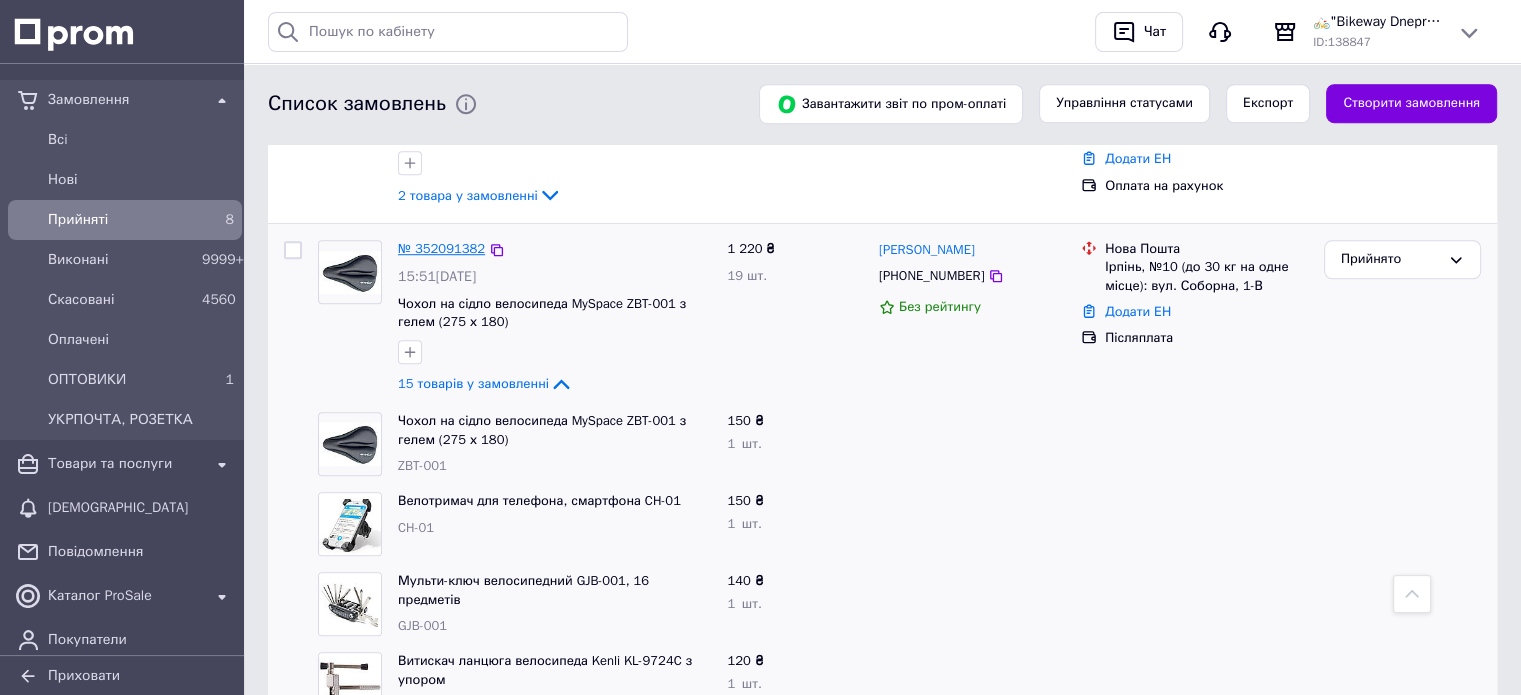 click on "№ 352091382" at bounding box center (441, 248) 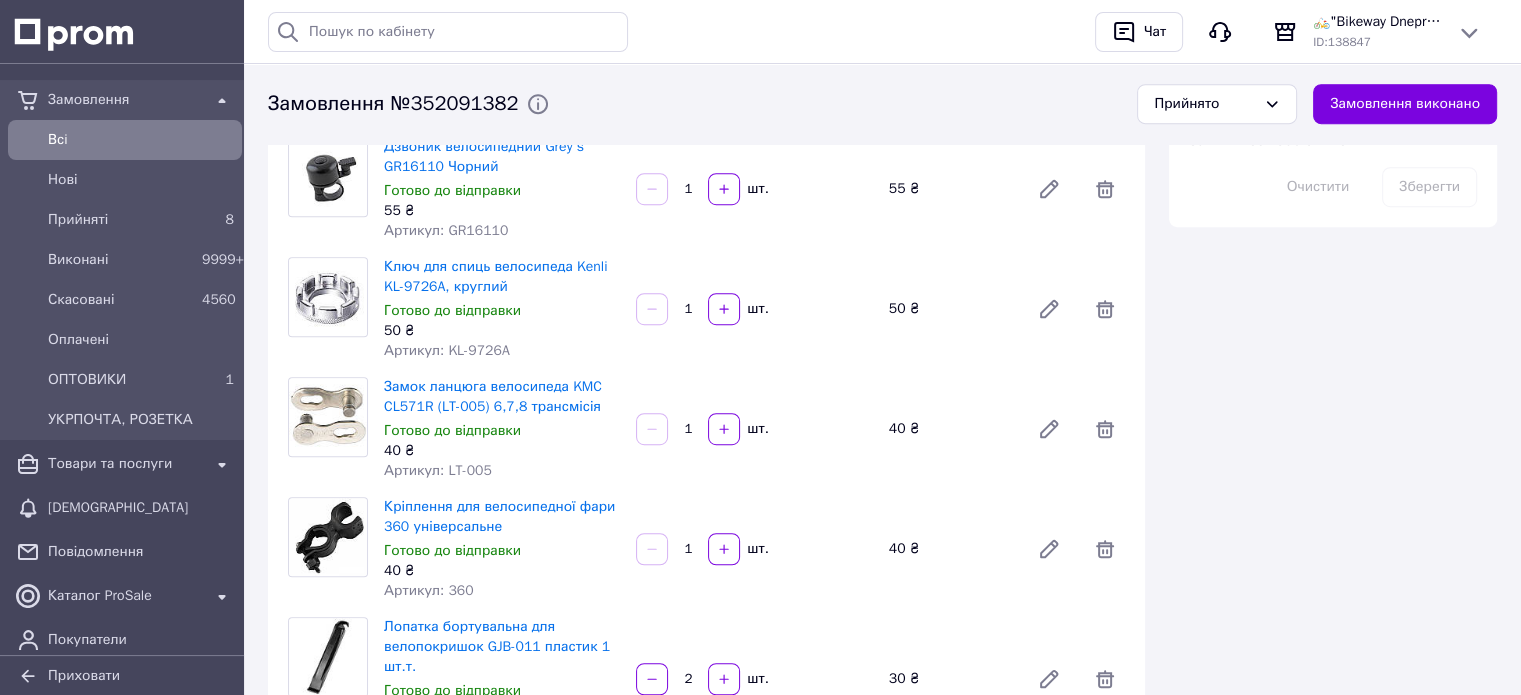 scroll, scrollTop: 694, scrollLeft: 0, axis: vertical 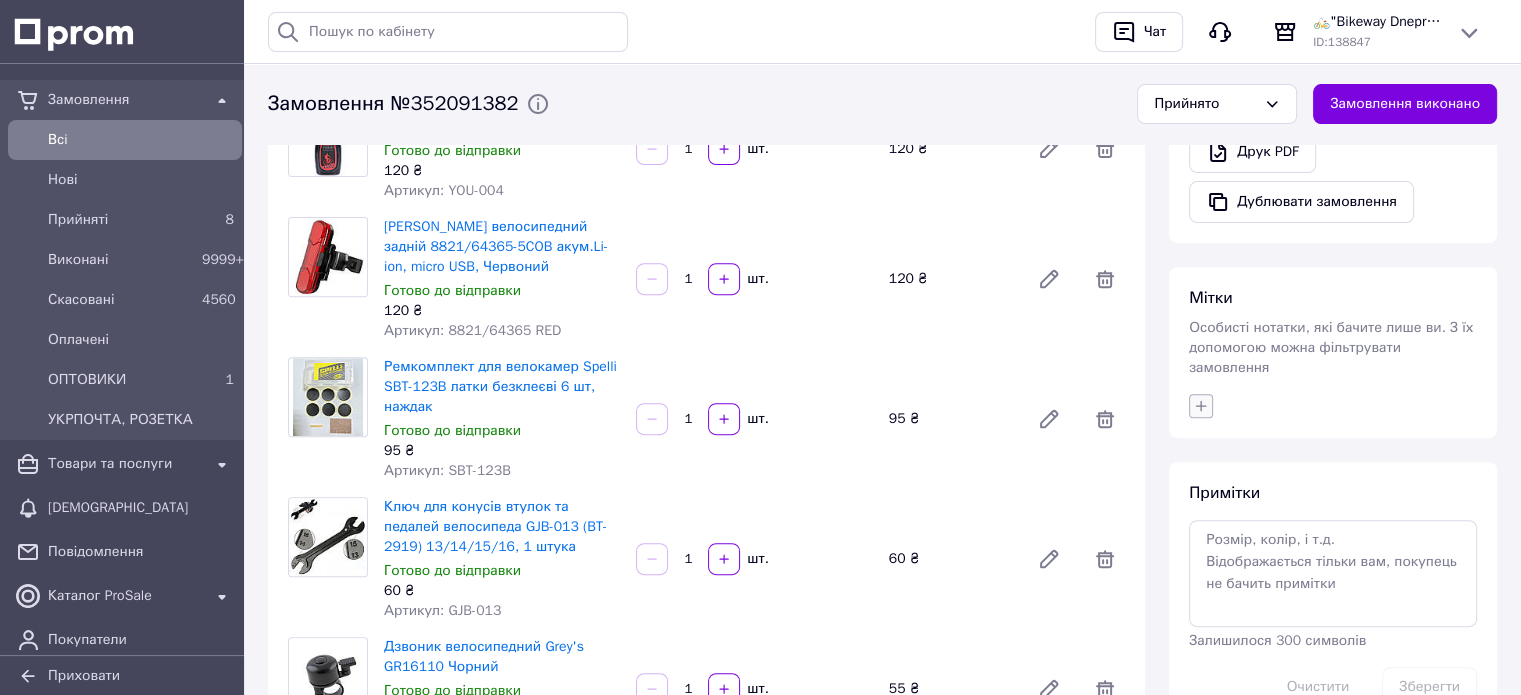 click 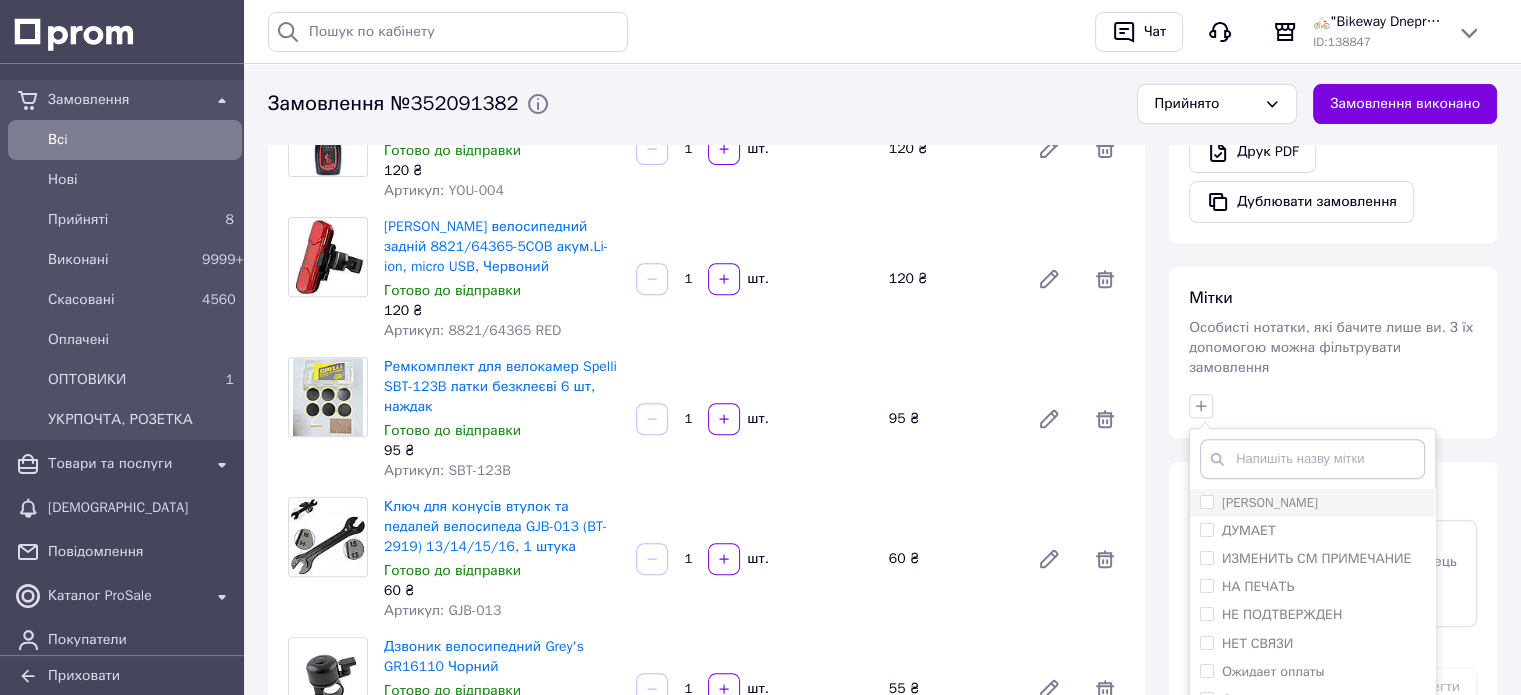 scroll, scrollTop: 994, scrollLeft: 0, axis: vertical 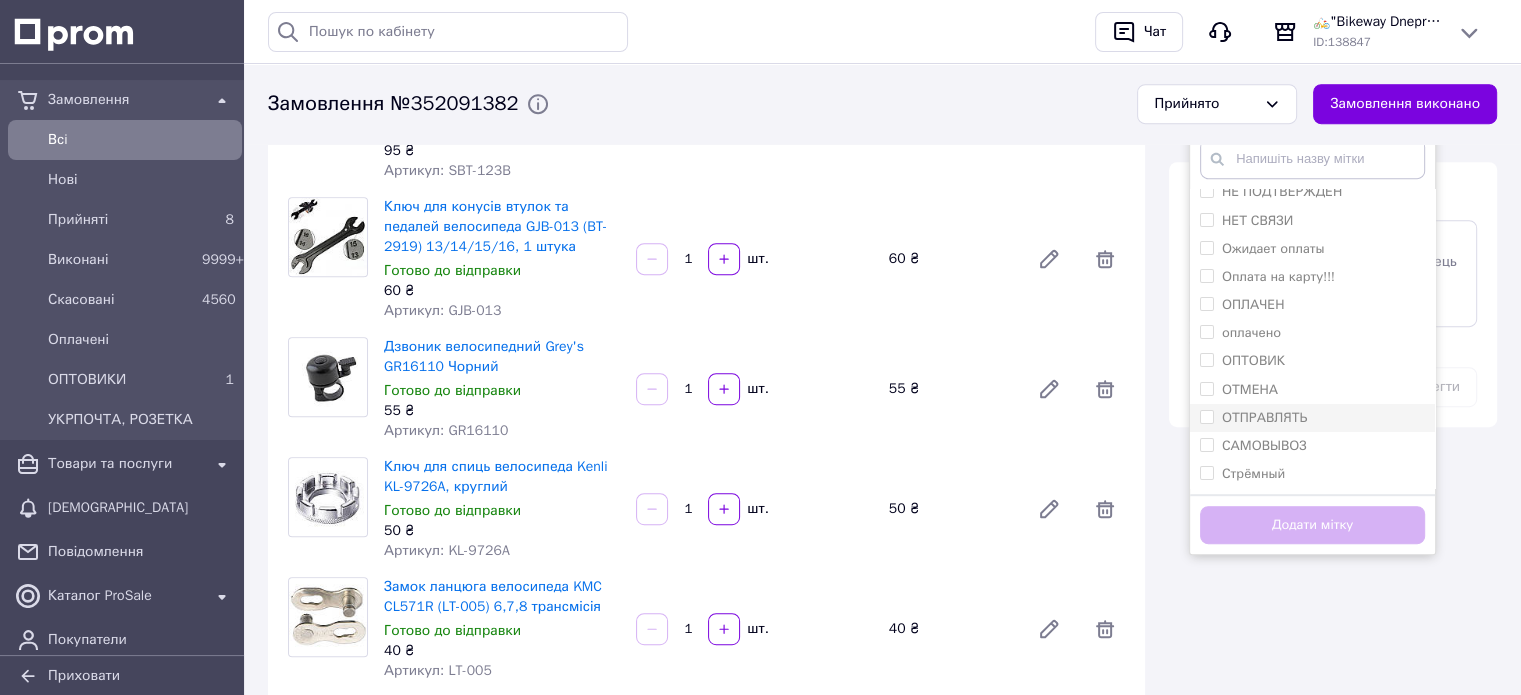 click on "ОТПРАВЛЯТЬ" at bounding box center (1264, 417) 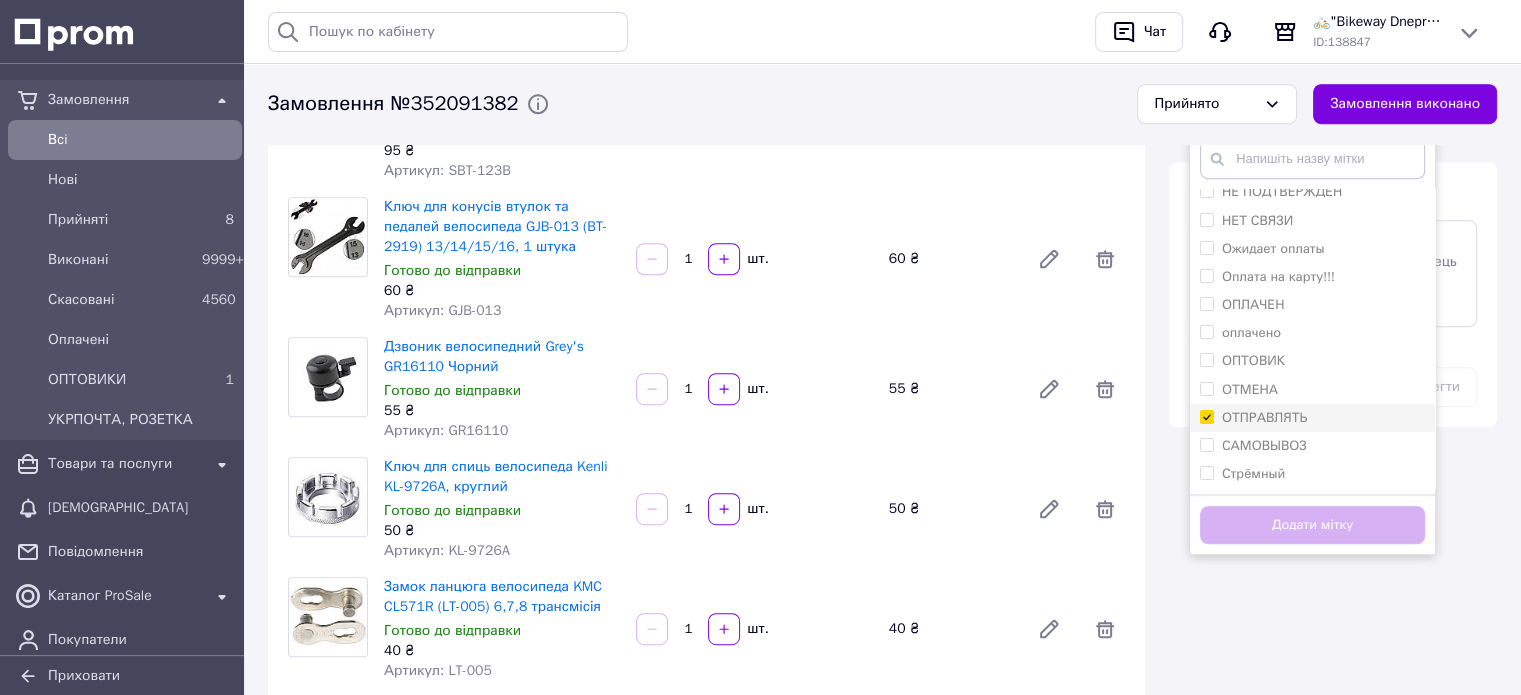 checkbox on "true" 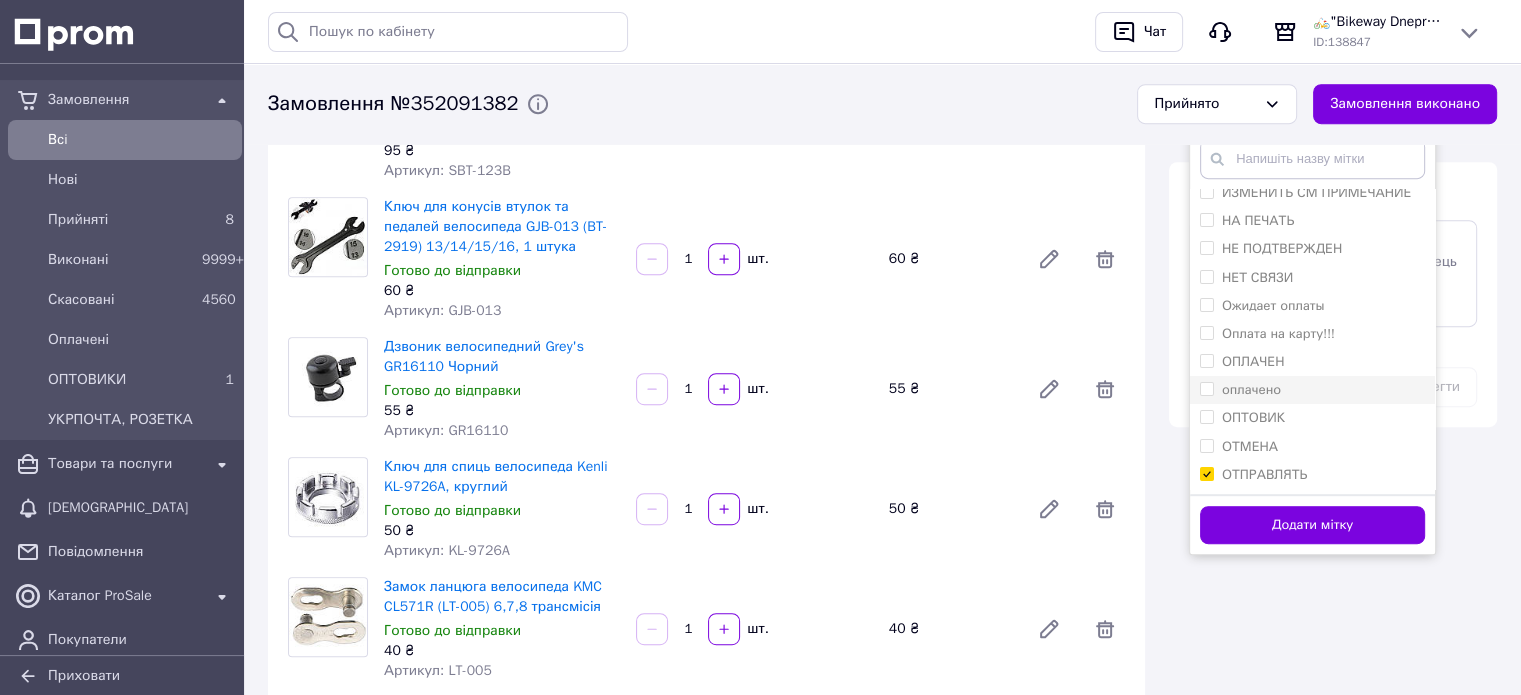 scroll, scrollTop: 23, scrollLeft: 0, axis: vertical 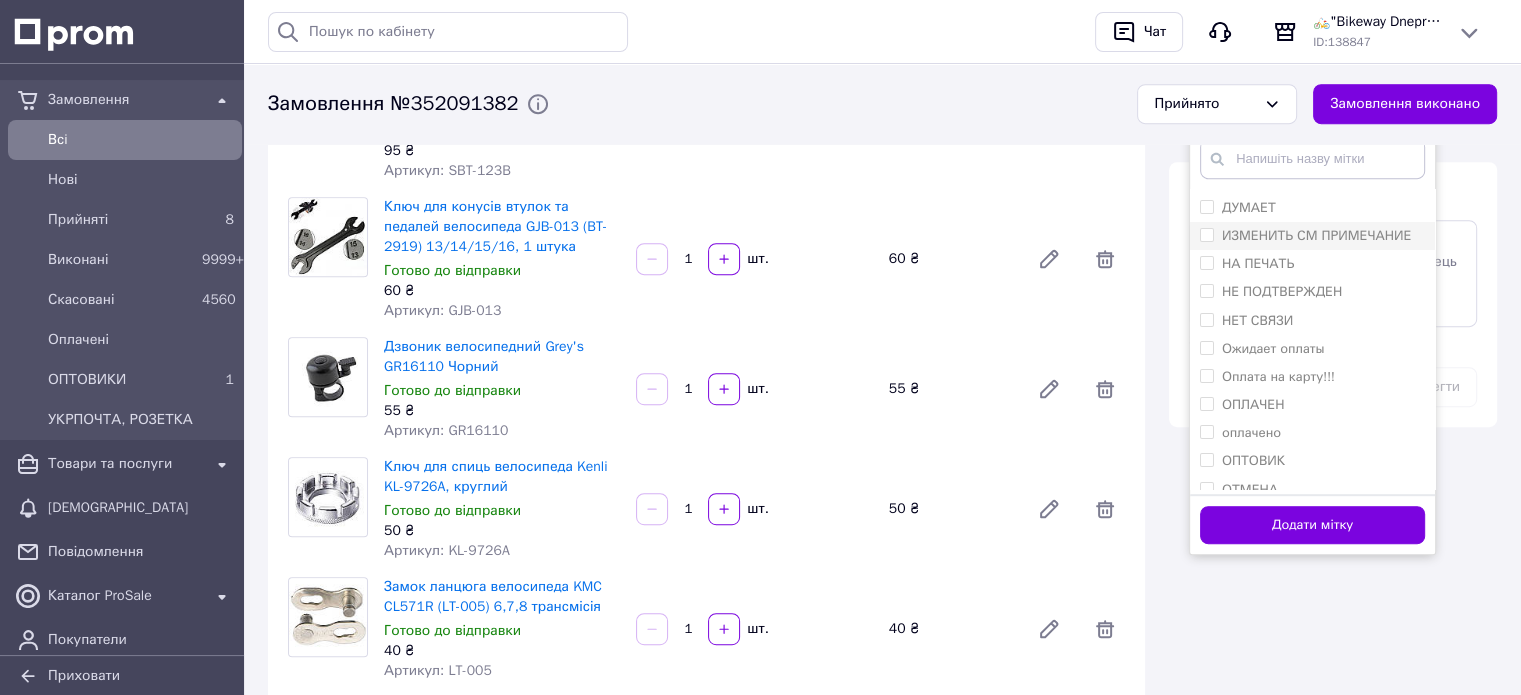 click on "ИЗМЕНИТЬ СМ ПРИМЕЧАНИЕ" at bounding box center (1316, 235) 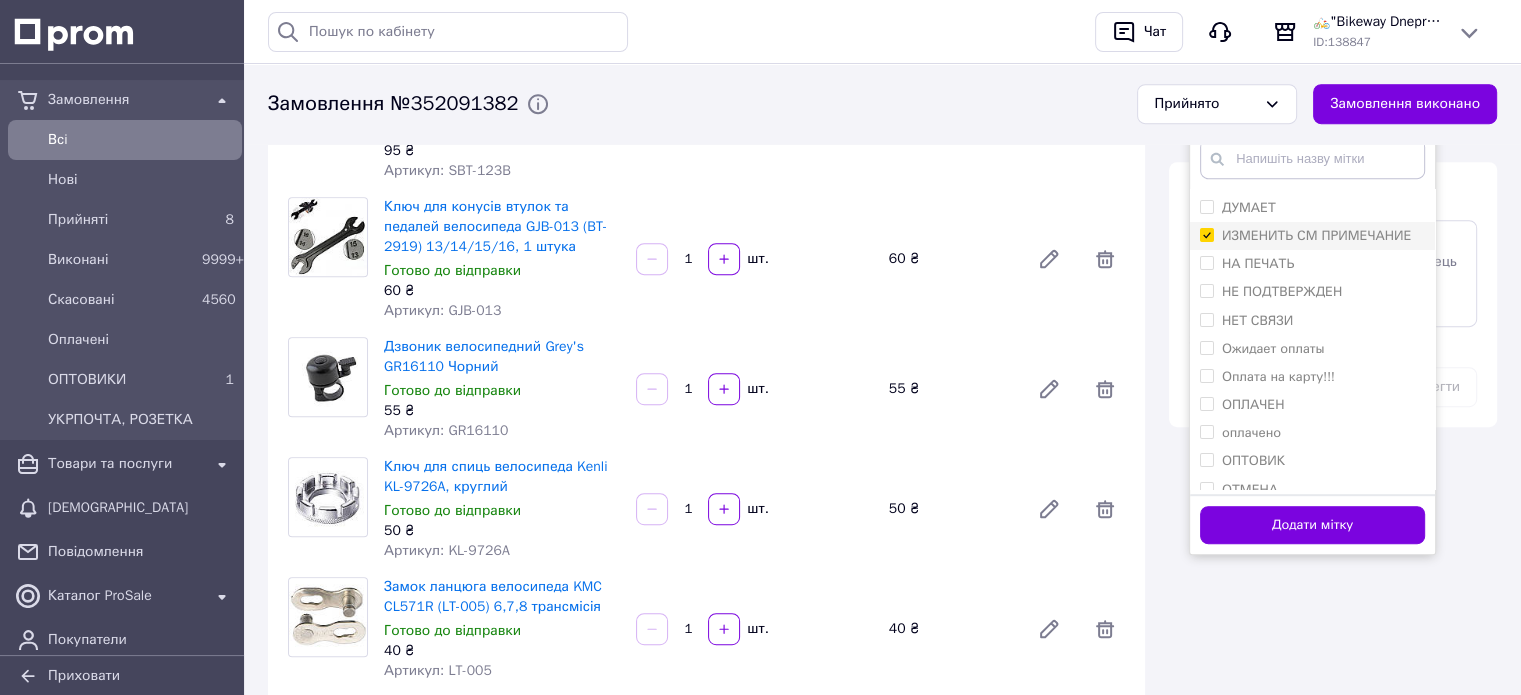 checkbox on "true" 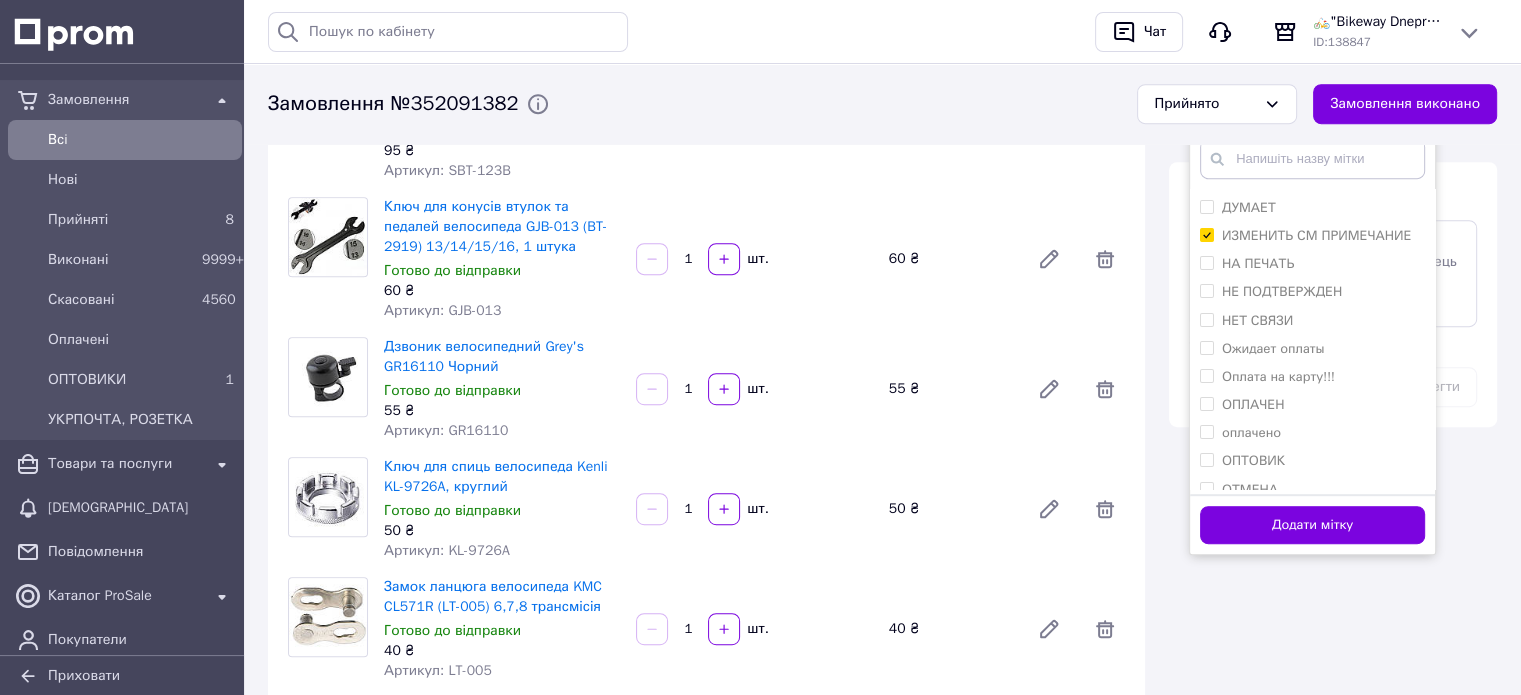 click on "Додати мітку" at bounding box center [1312, 525] 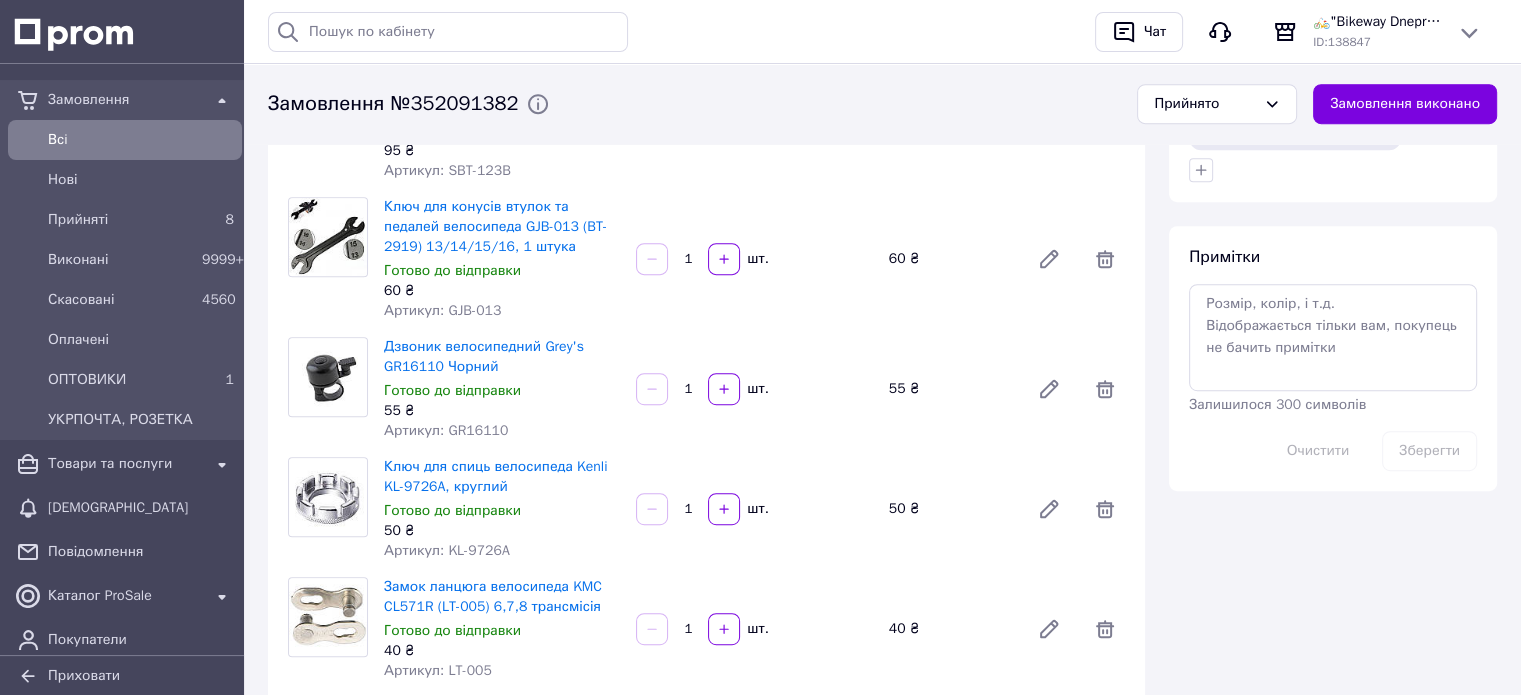 scroll, scrollTop: 694, scrollLeft: 0, axis: vertical 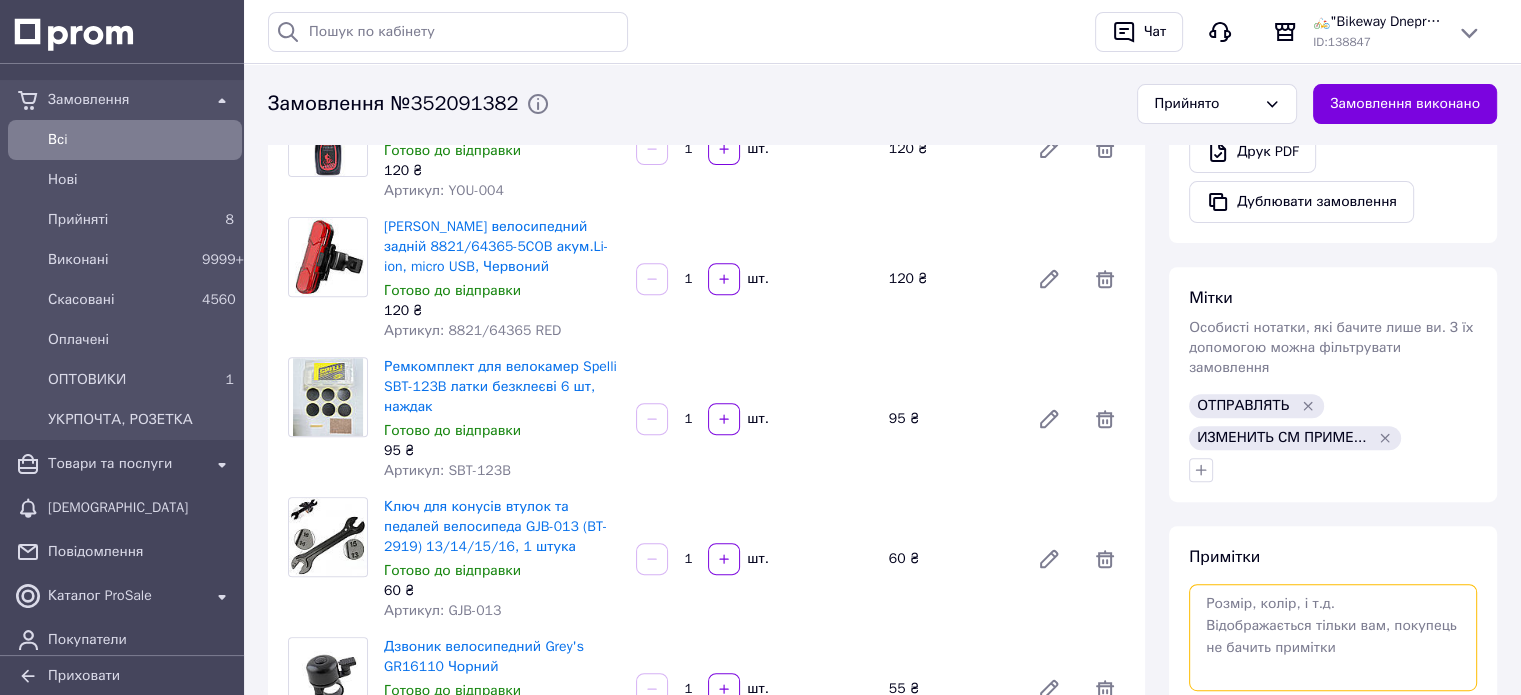 click at bounding box center [1333, 637] 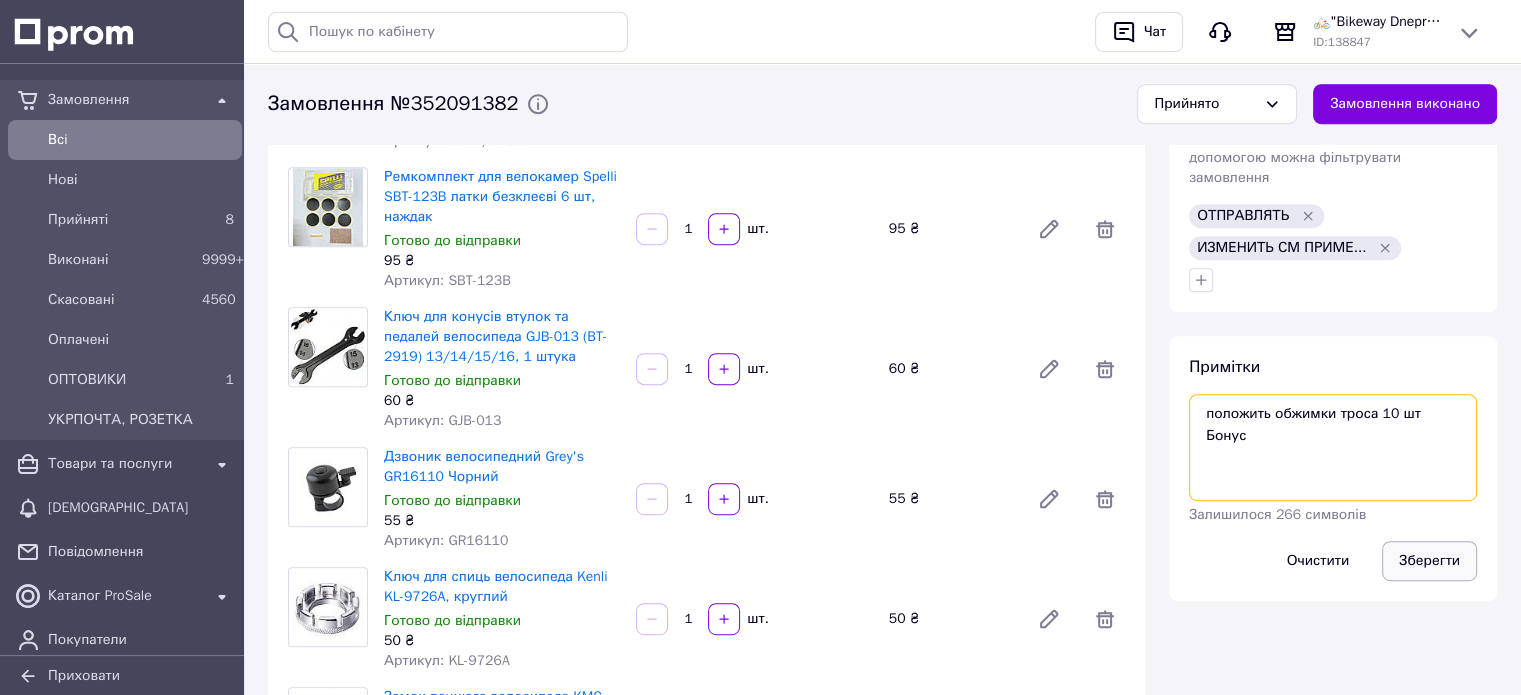scroll, scrollTop: 894, scrollLeft: 0, axis: vertical 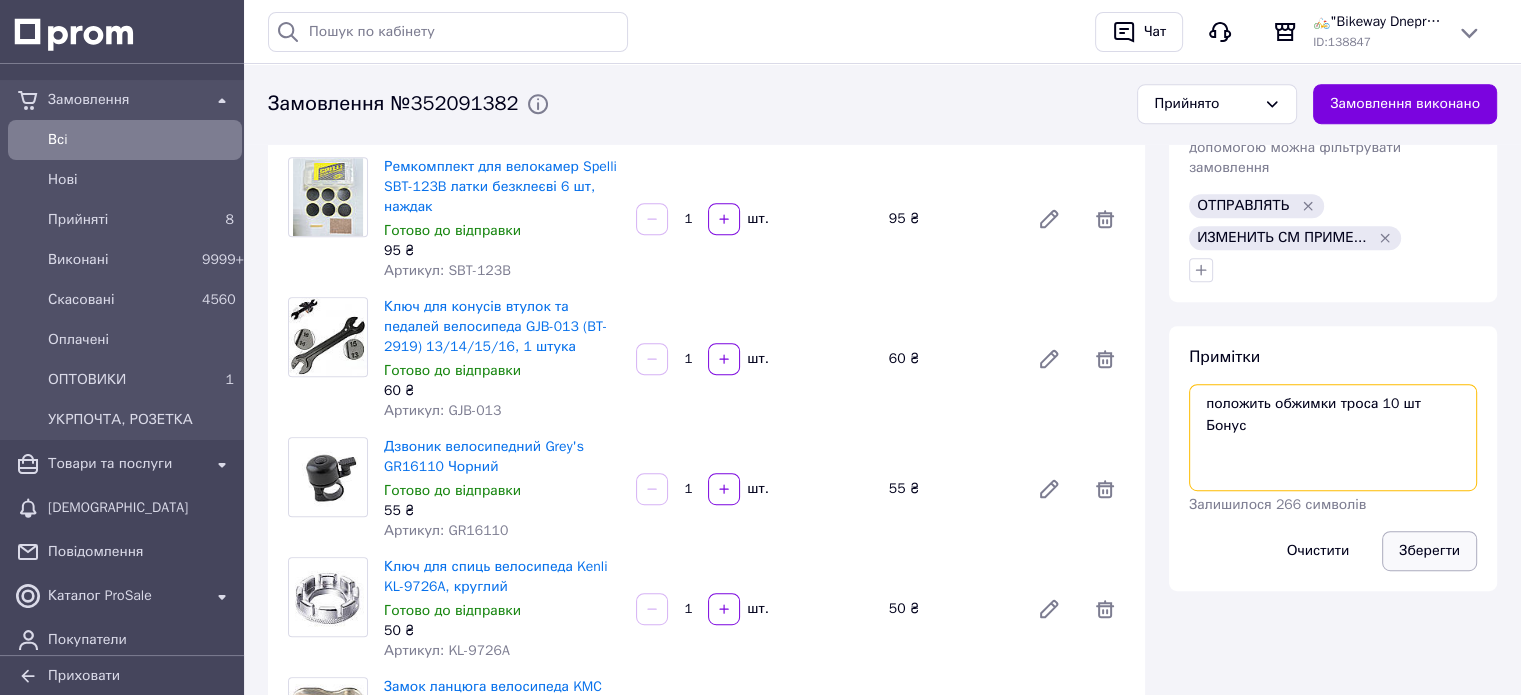 type on "положить обжимки троса 10 шт
Бонус" 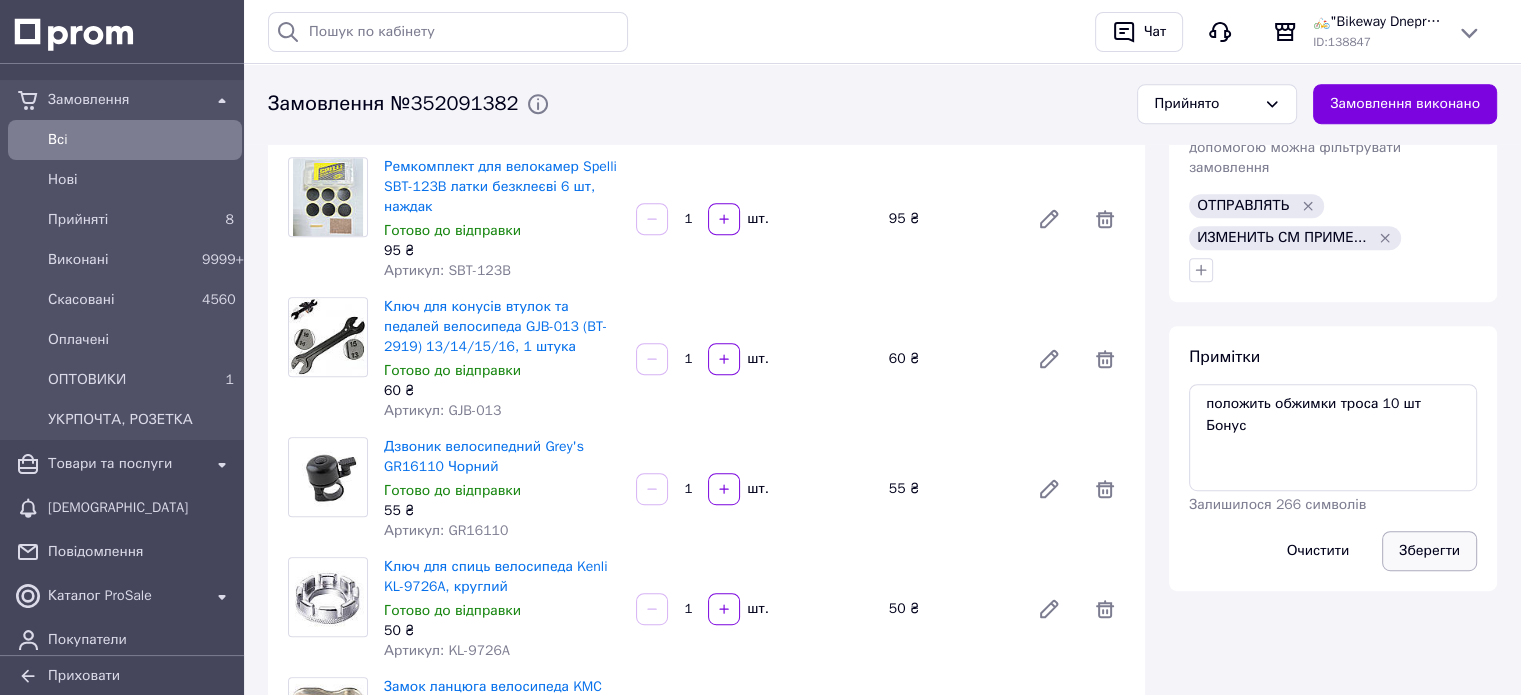 click on "Зберегти" at bounding box center (1429, 551) 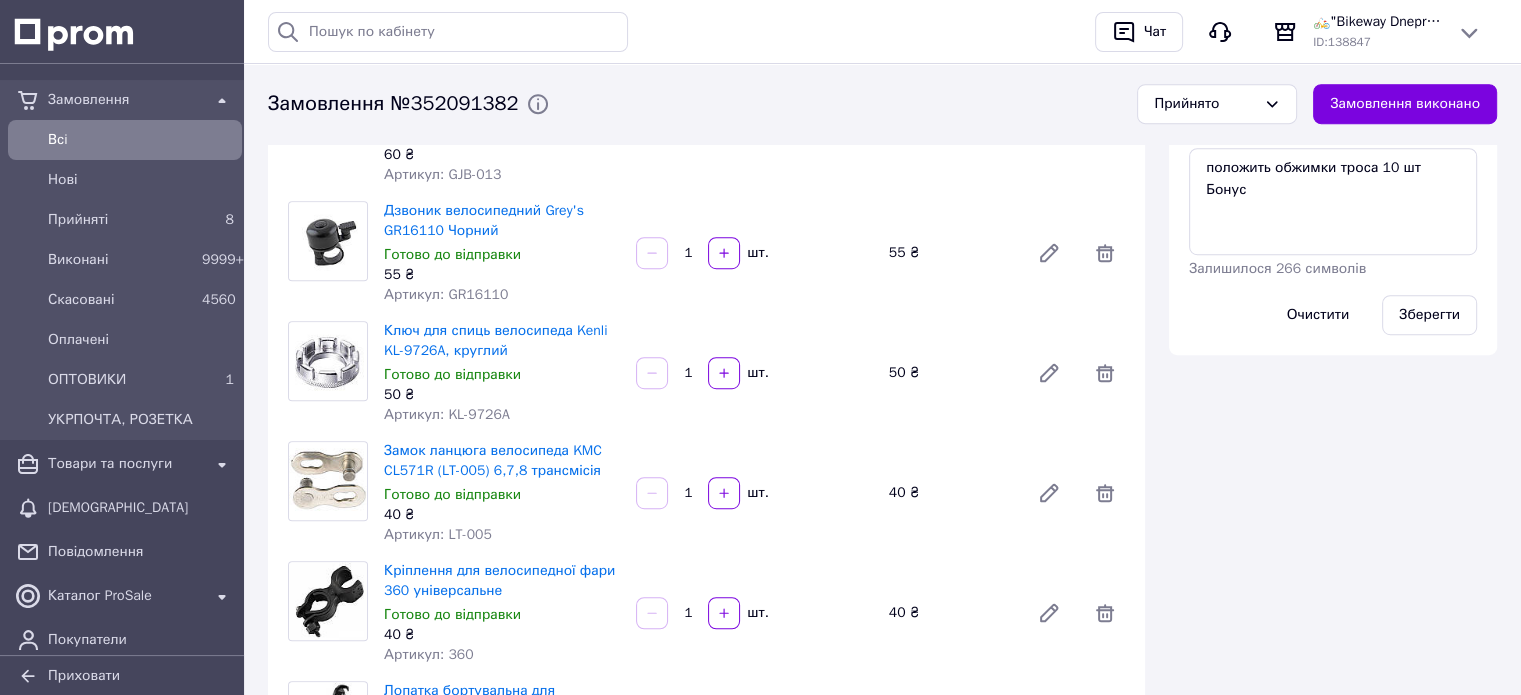 scroll, scrollTop: 1300, scrollLeft: 0, axis: vertical 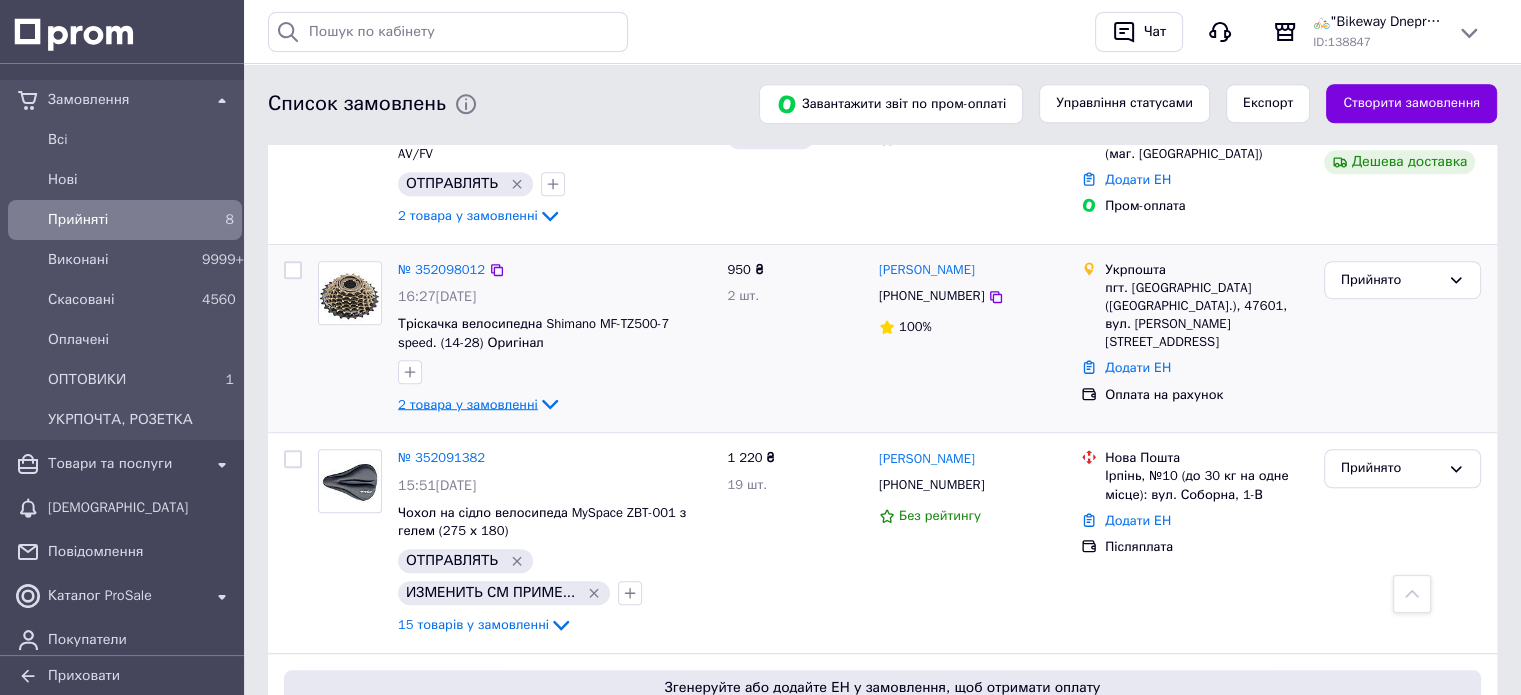 click on "2 товара у замовленні" at bounding box center (468, 403) 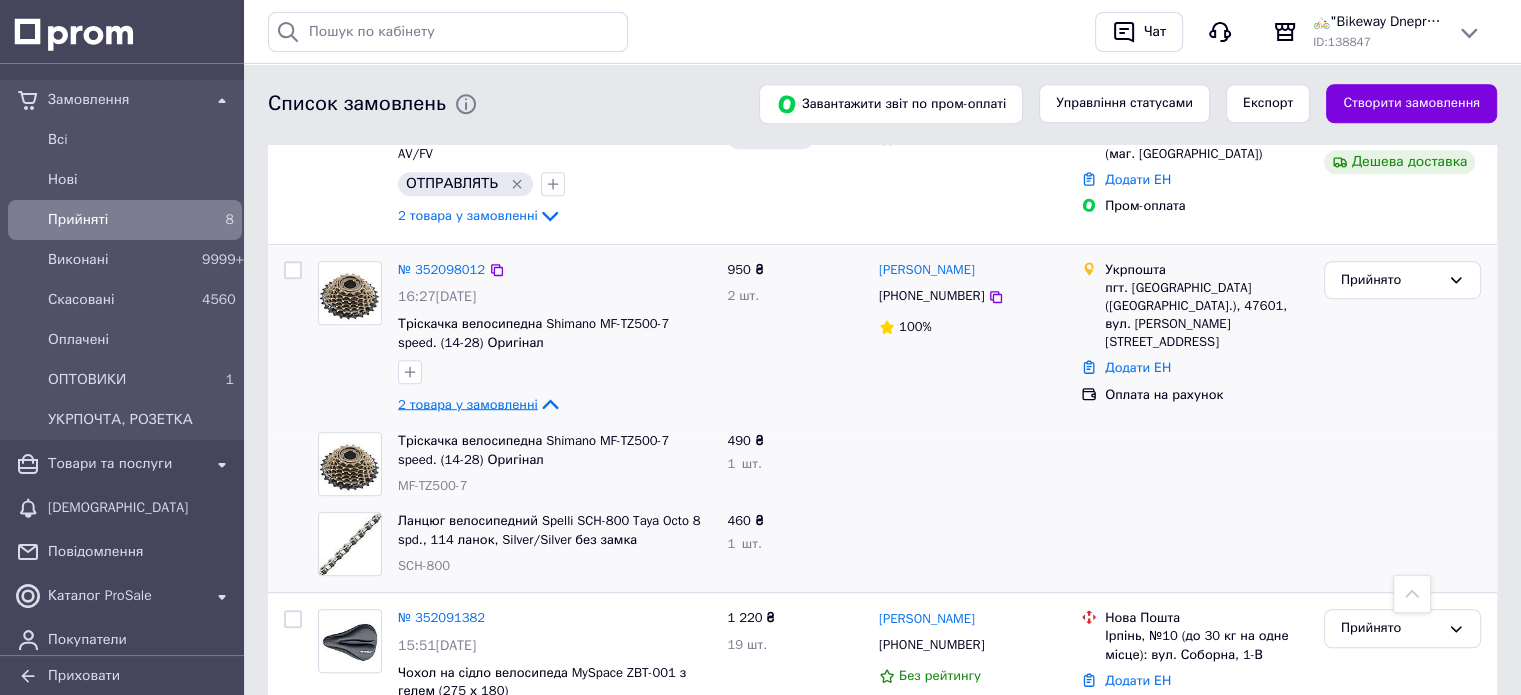 click on "2 товара у замовленні" at bounding box center [468, 403] 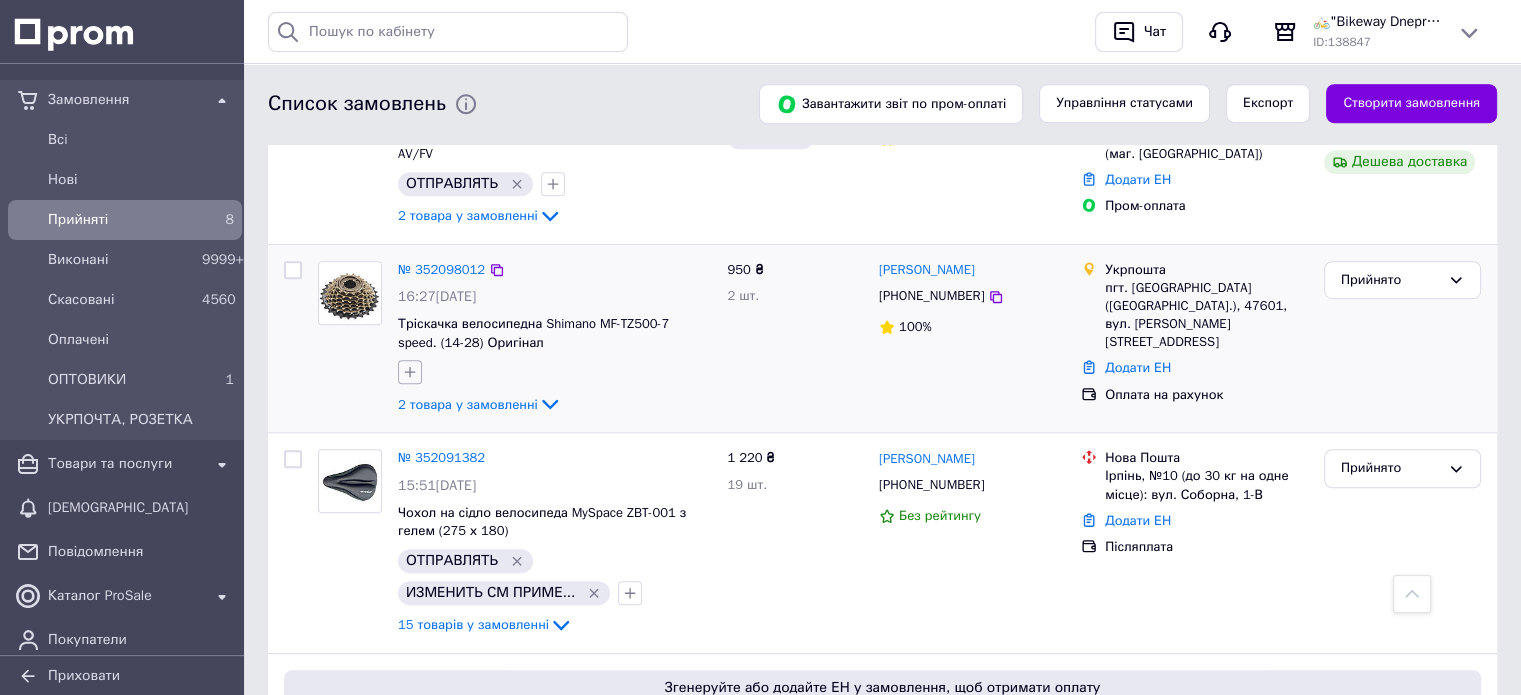 click 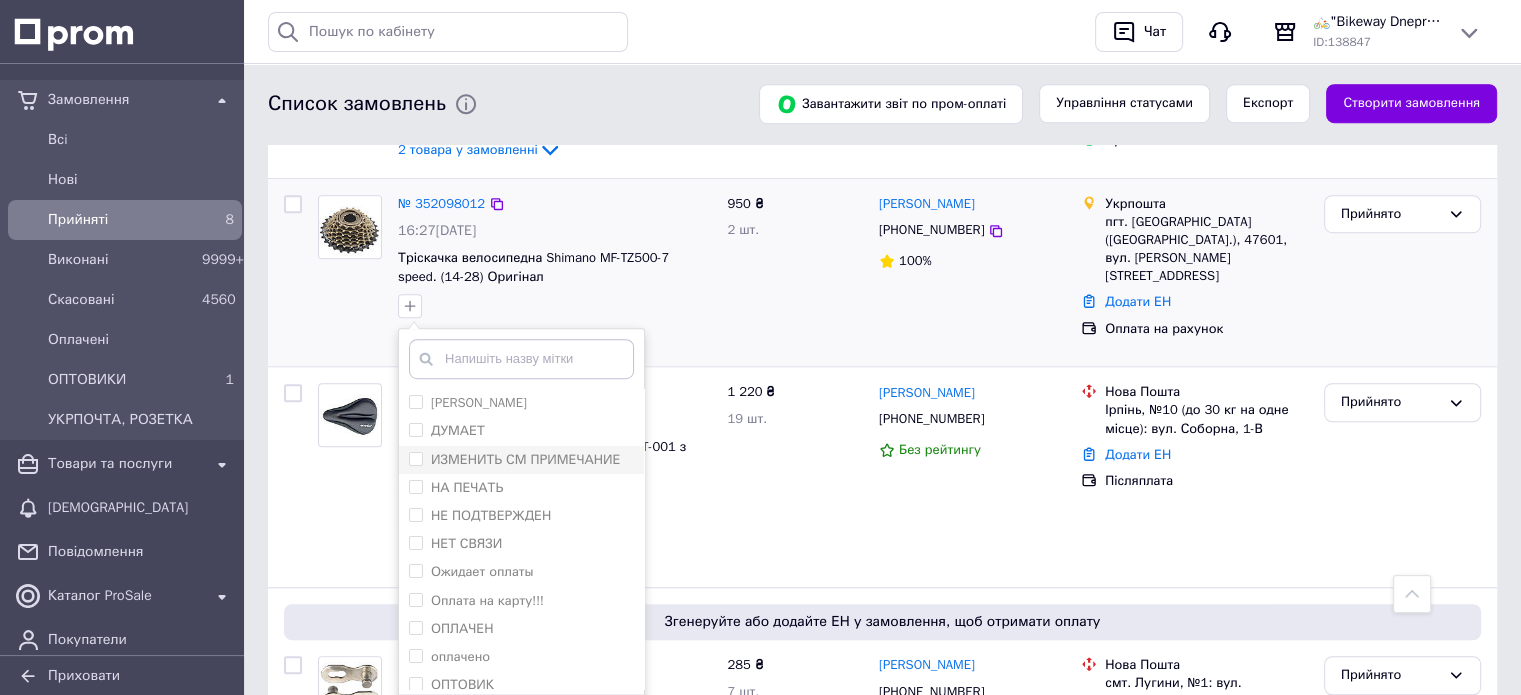 scroll, scrollTop: 1400, scrollLeft: 0, axis: vertical 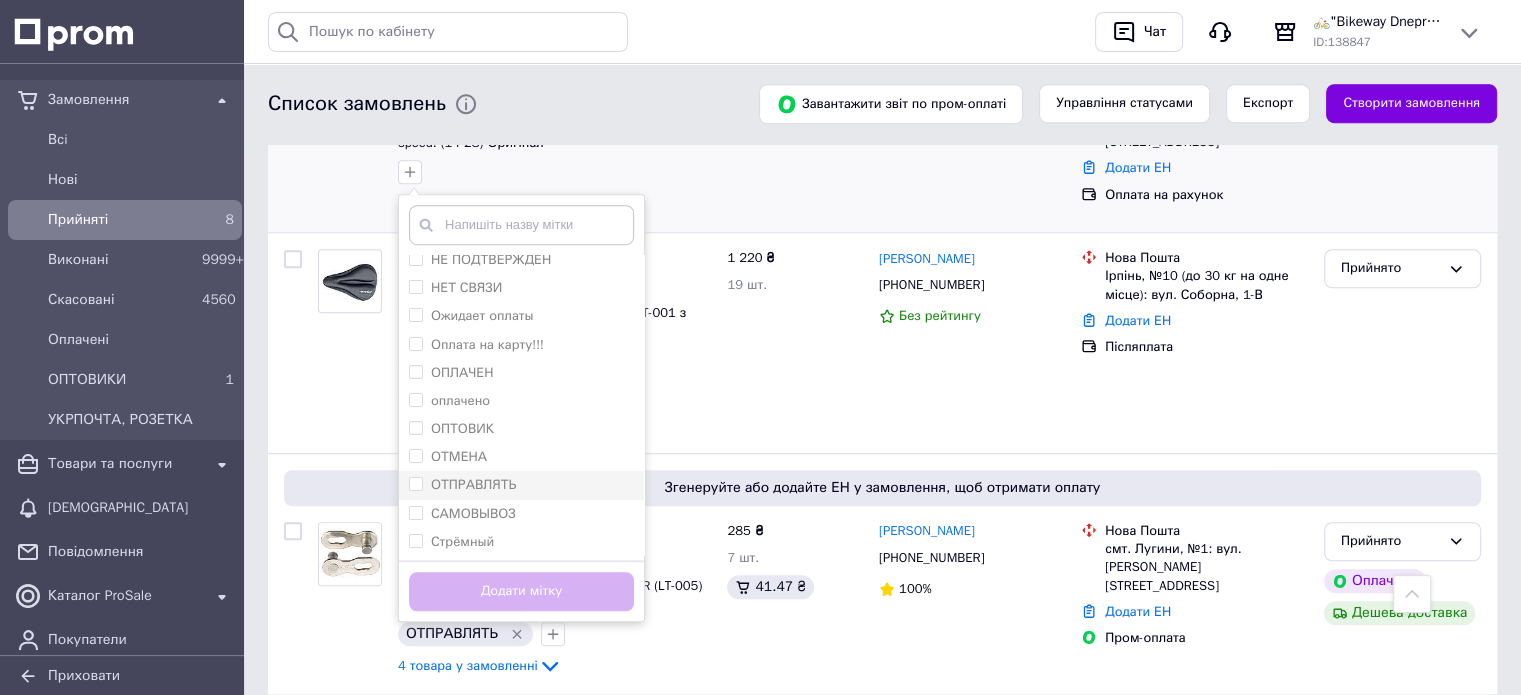 click on "ОТПРАВЛЯТЬ" at bounding box center (521, 485) 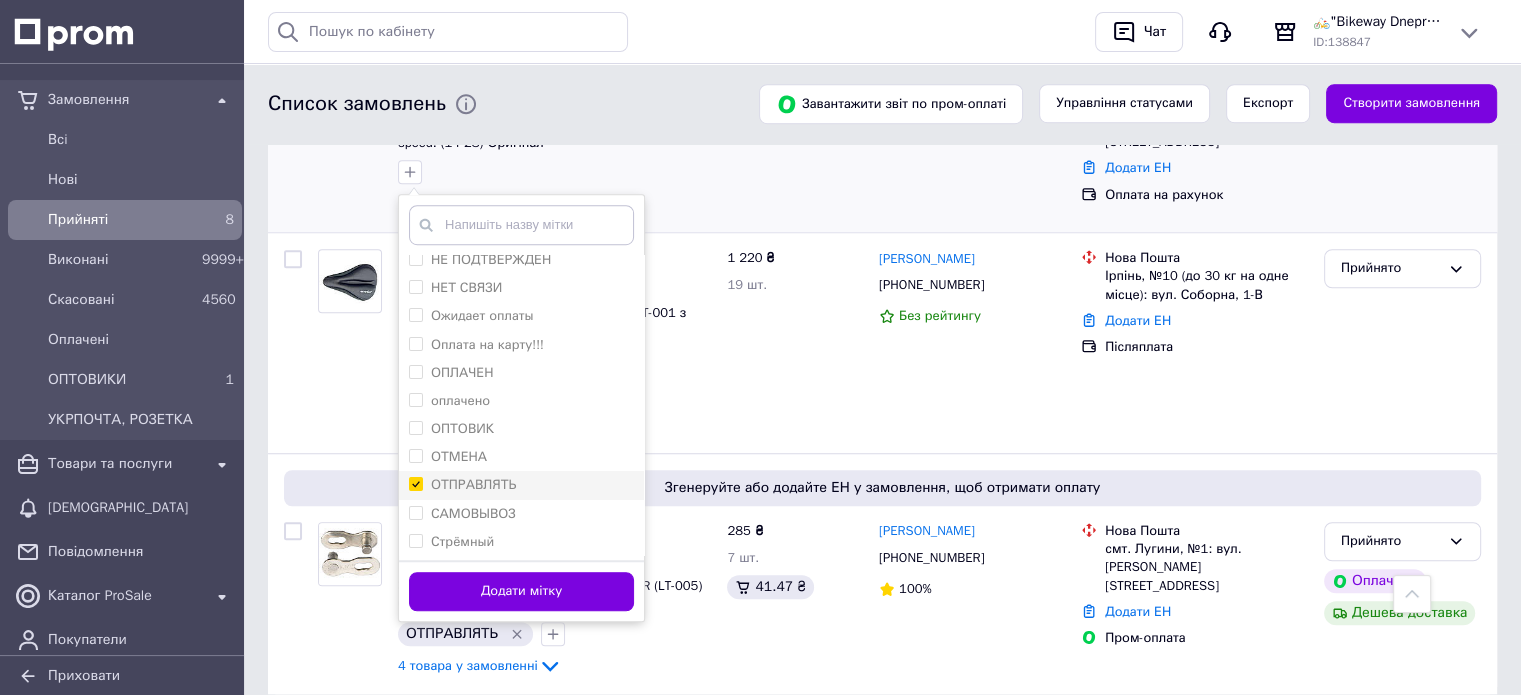 click on "ОТПРАВЛЯТЬ" at bounding box center [473, 484] 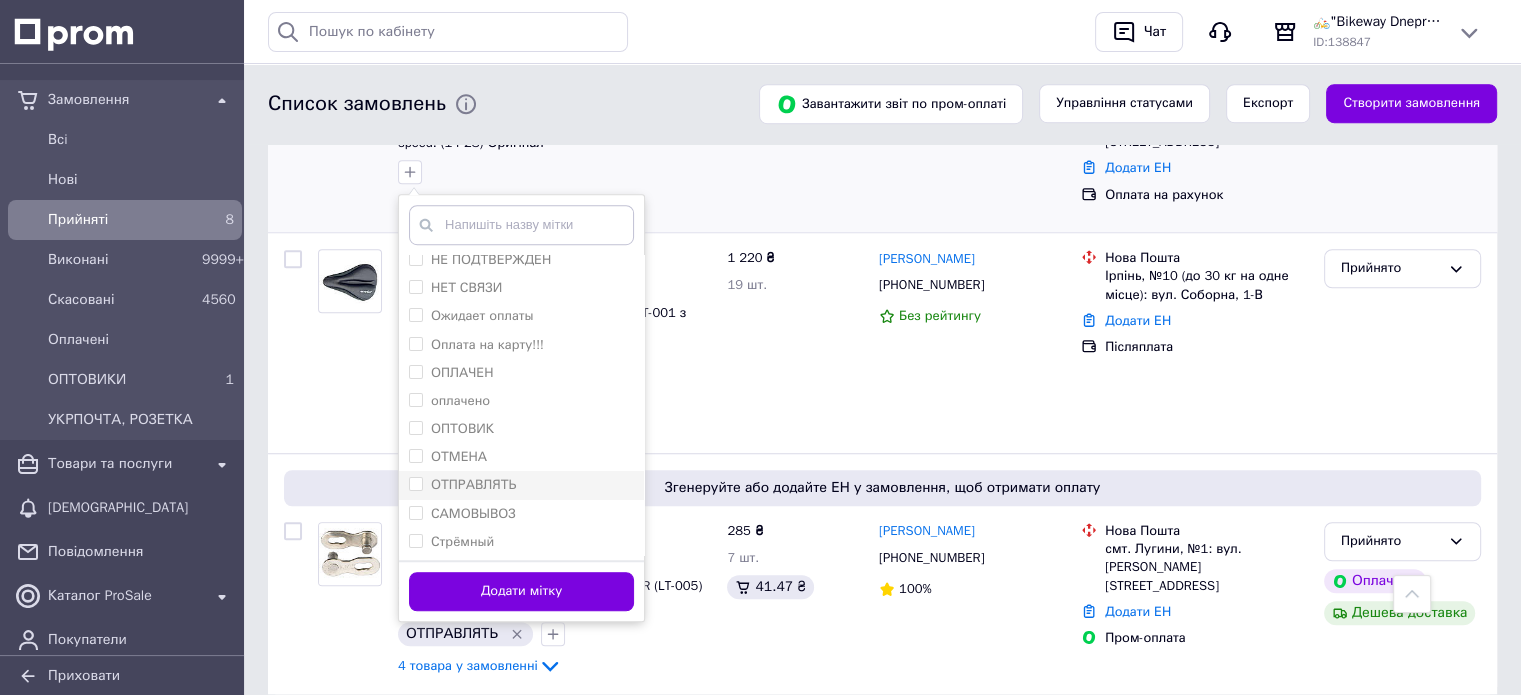 checkbox on "false" 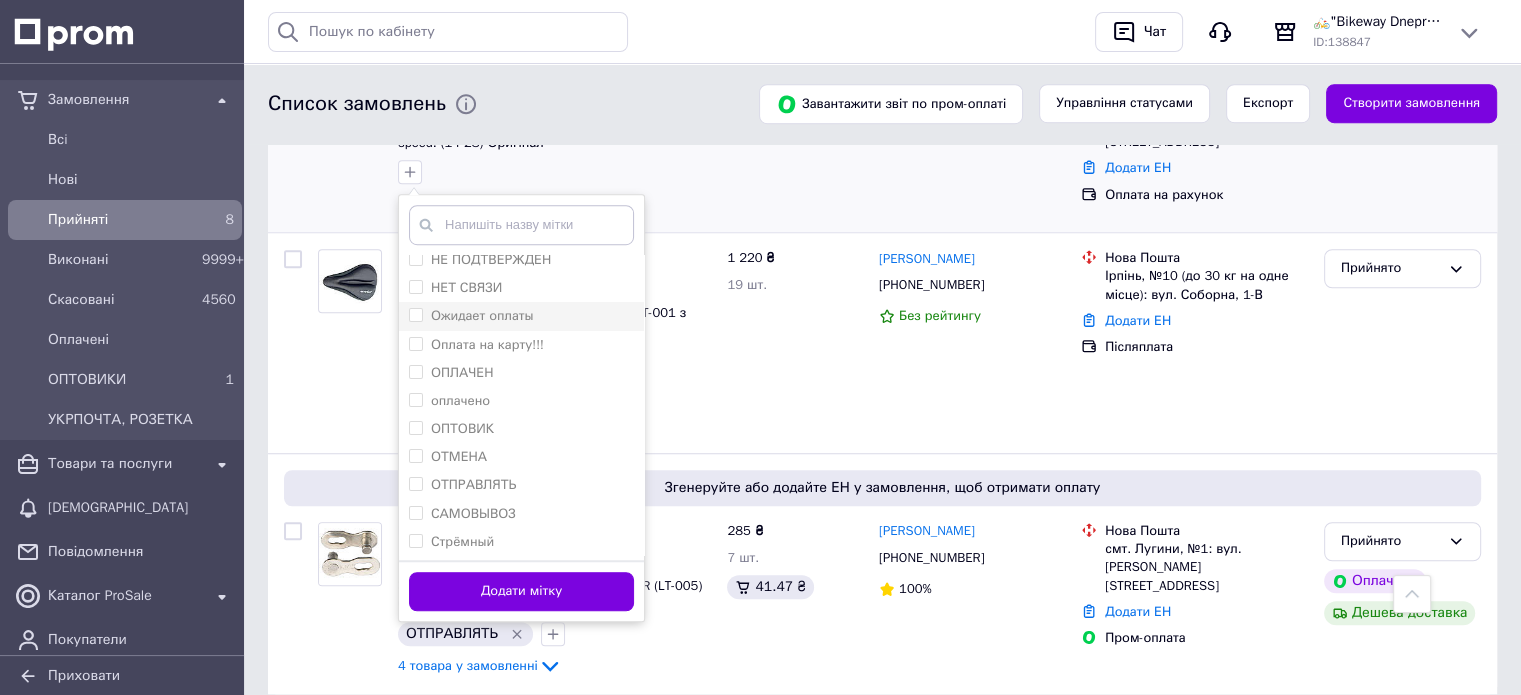 click on "Ожидает оплаты" at bounding box center [482, 315] 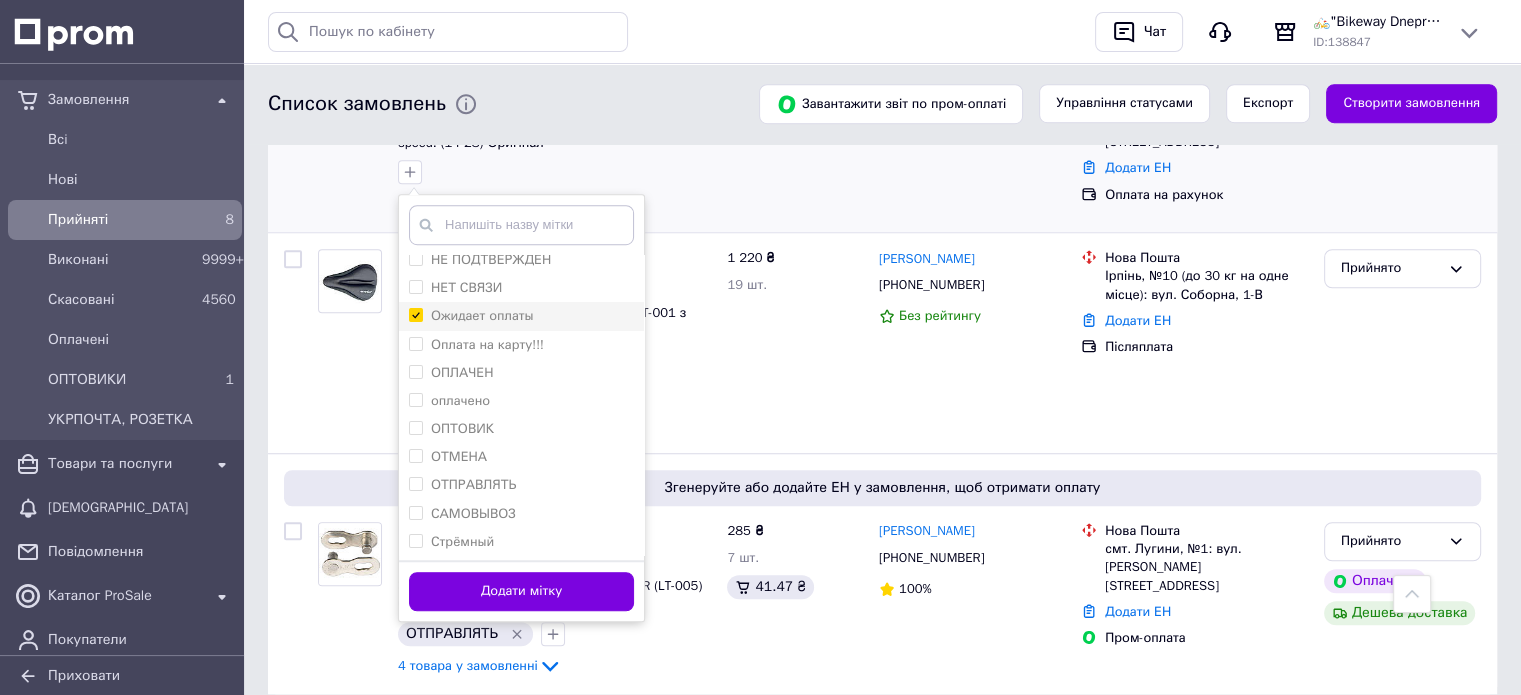 checkbox on "true" 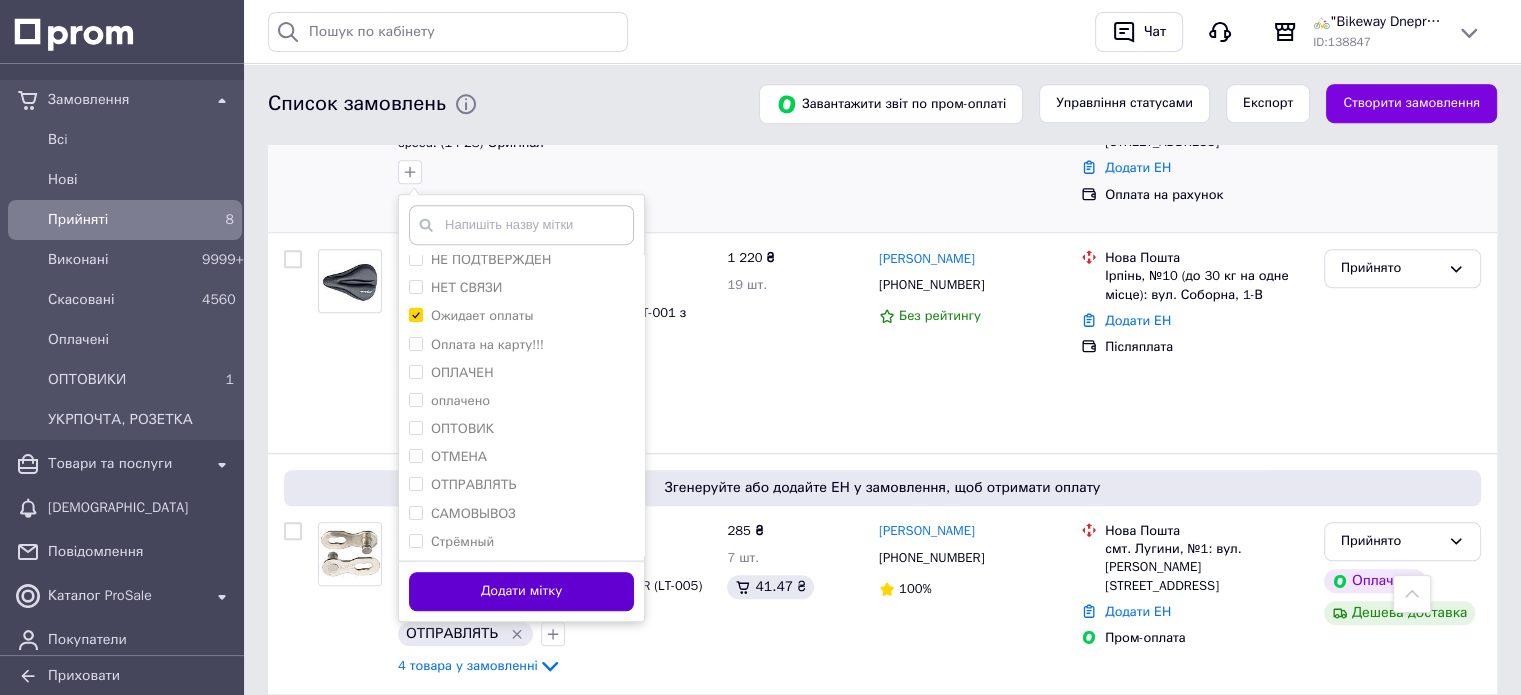 click on "Додати мітку" at bounding box center [521, 591] 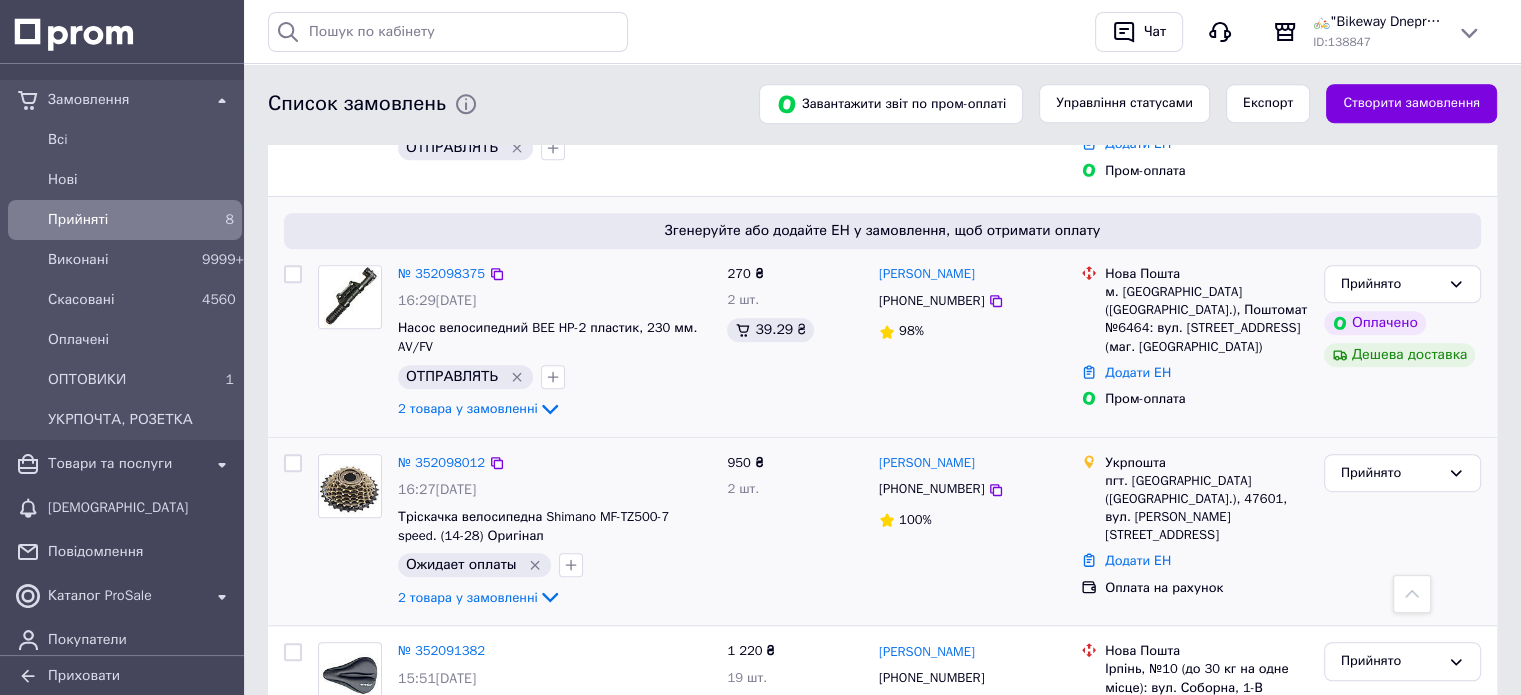 scroll, scrollTop: 1000, scrollLeft: 0, axis: vertical 